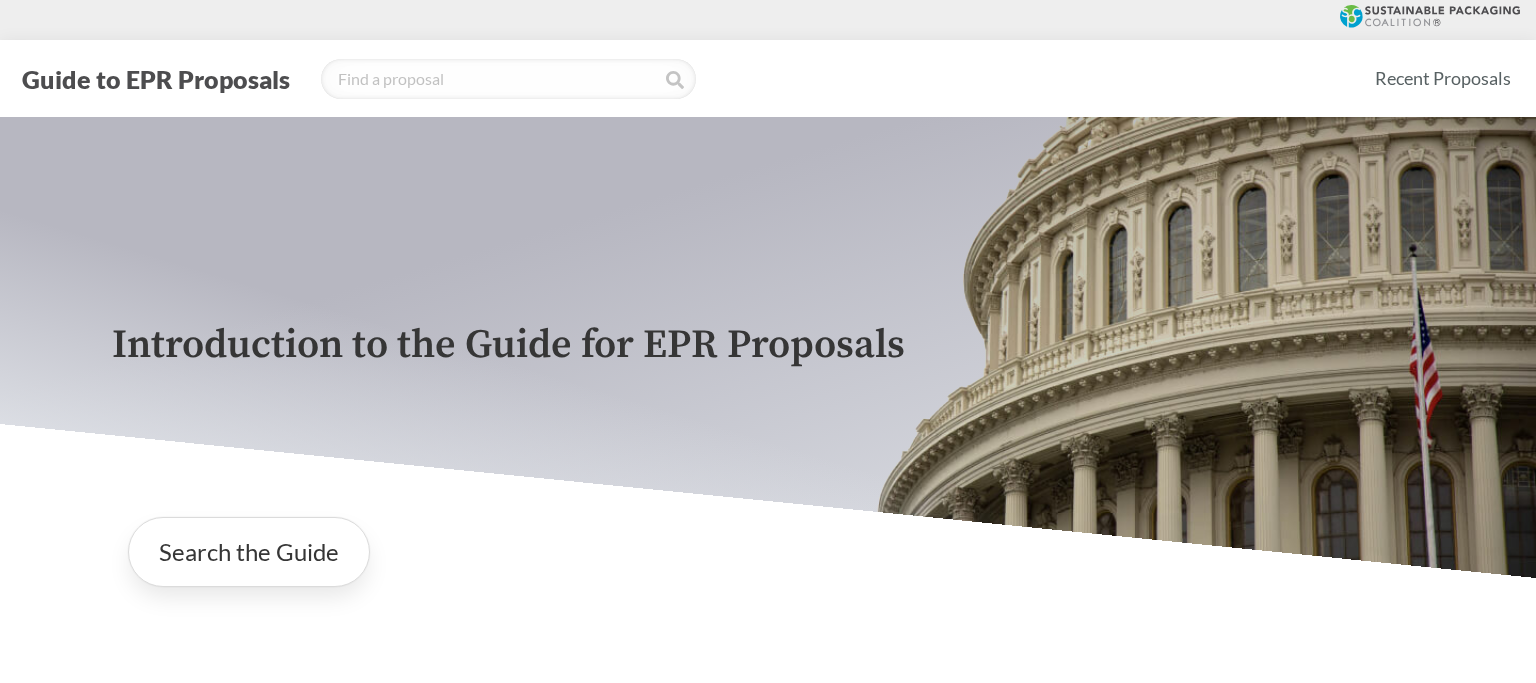 scroll, scrollTop: 0, scrollLeft: 0, axis: both 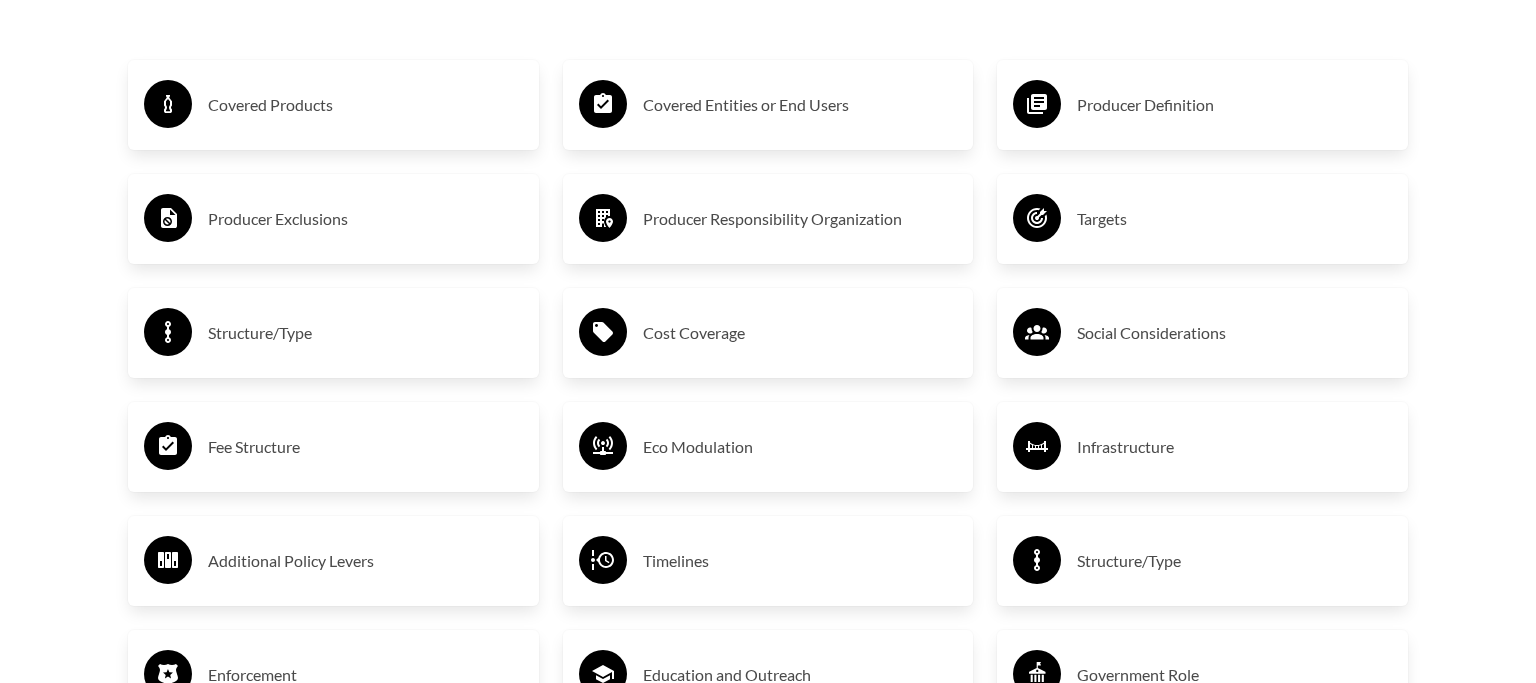 click on "Covered Products" at bounding box center [365, 105] 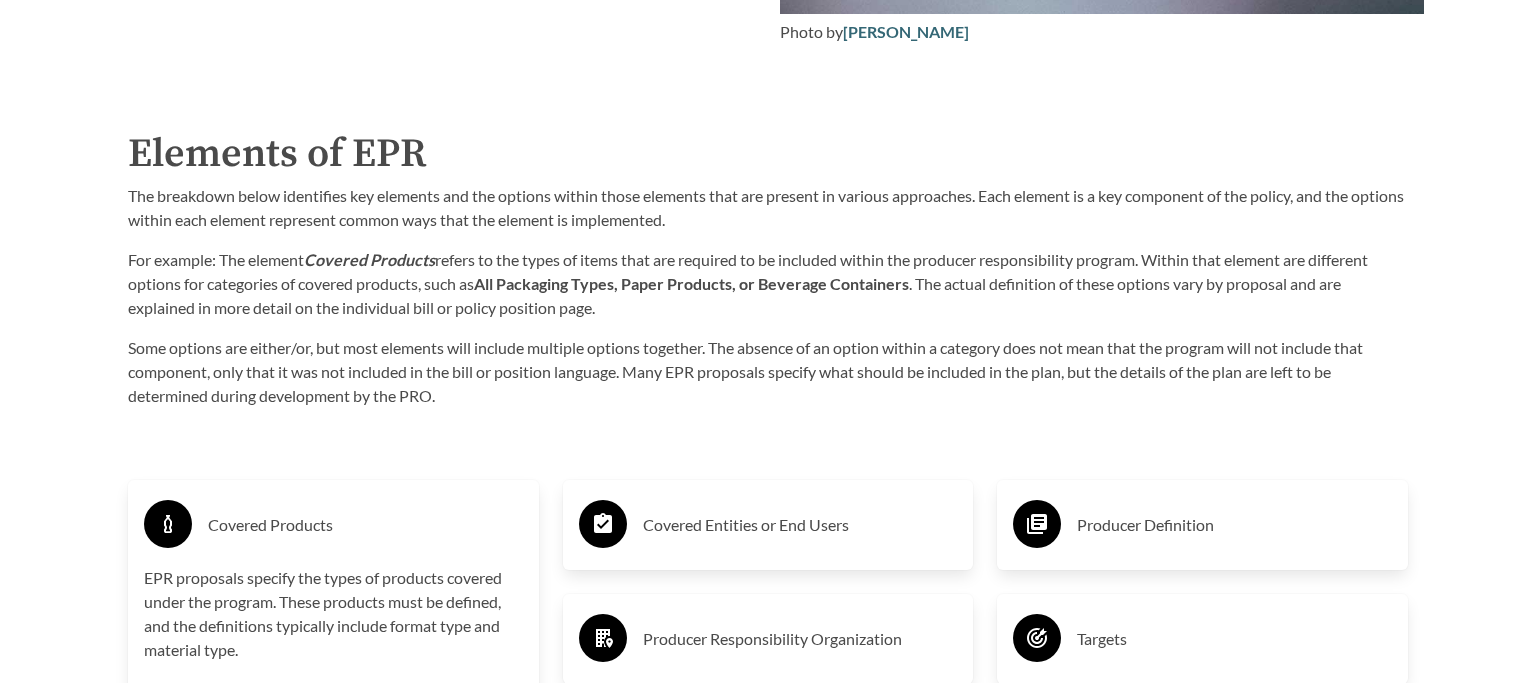 scroll, scrollTop: 3062, scrollLeft: 0, axis: vertical 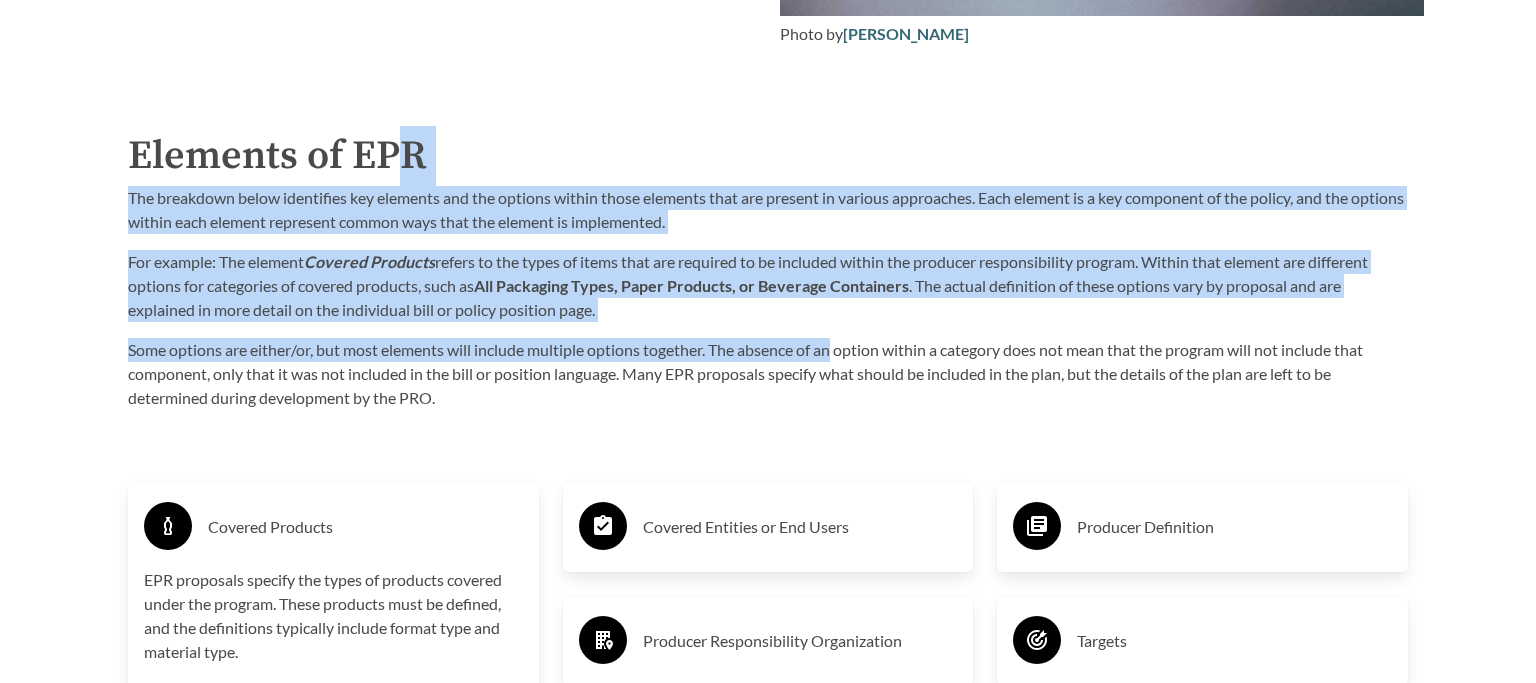 drag, startPoint x: 400, startPoint y: 181, endPoint x: 847, endPoint y: 346, distance: 476.48083 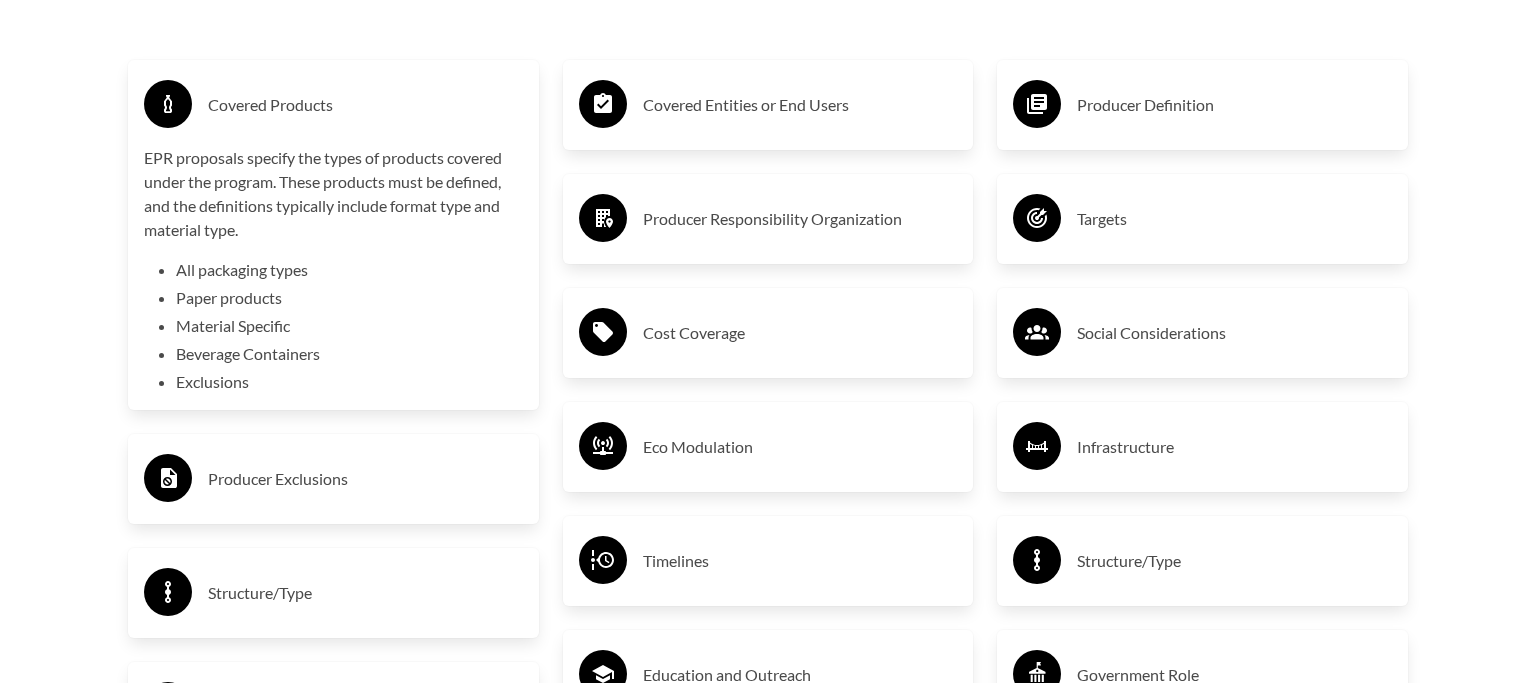 click on "Covered Products" at bounding box center (365, 105) 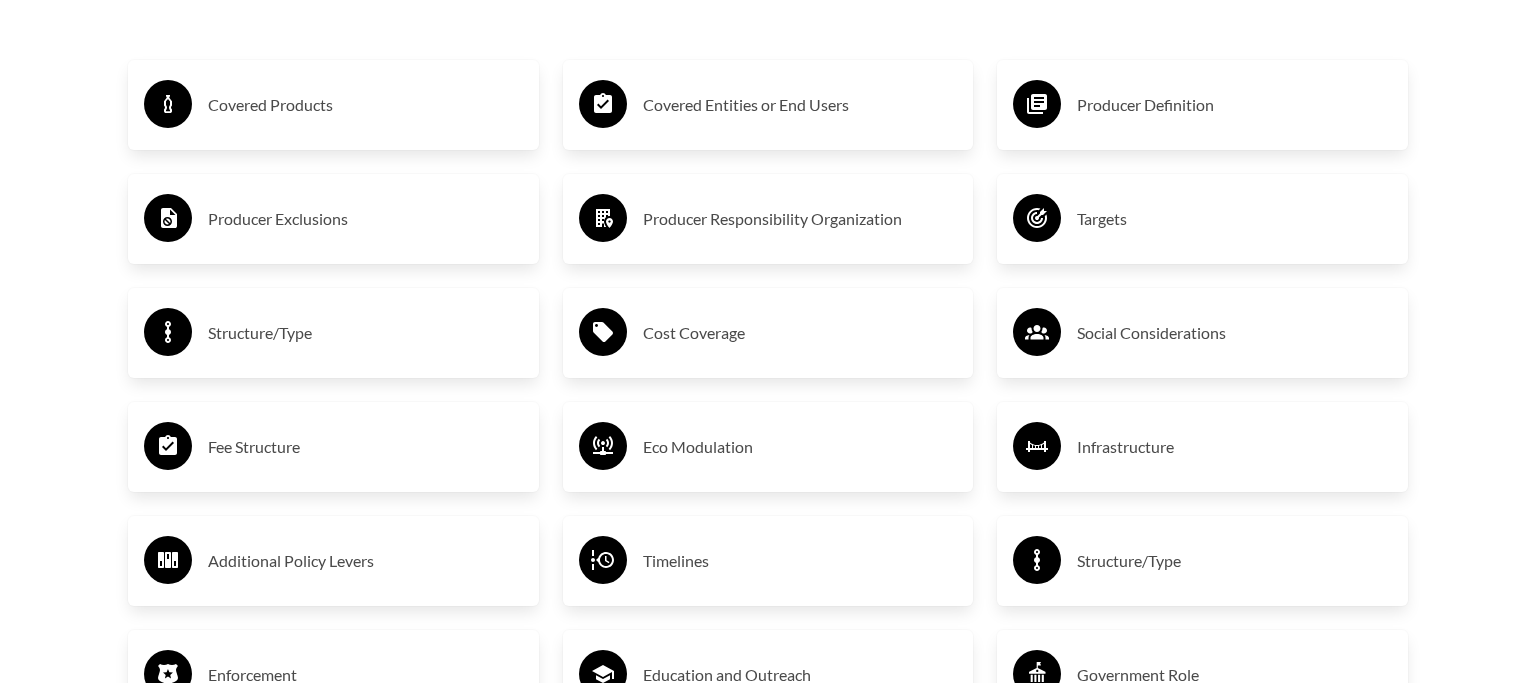 click on "Producer Exclusions" at bounding box center [365, 219] 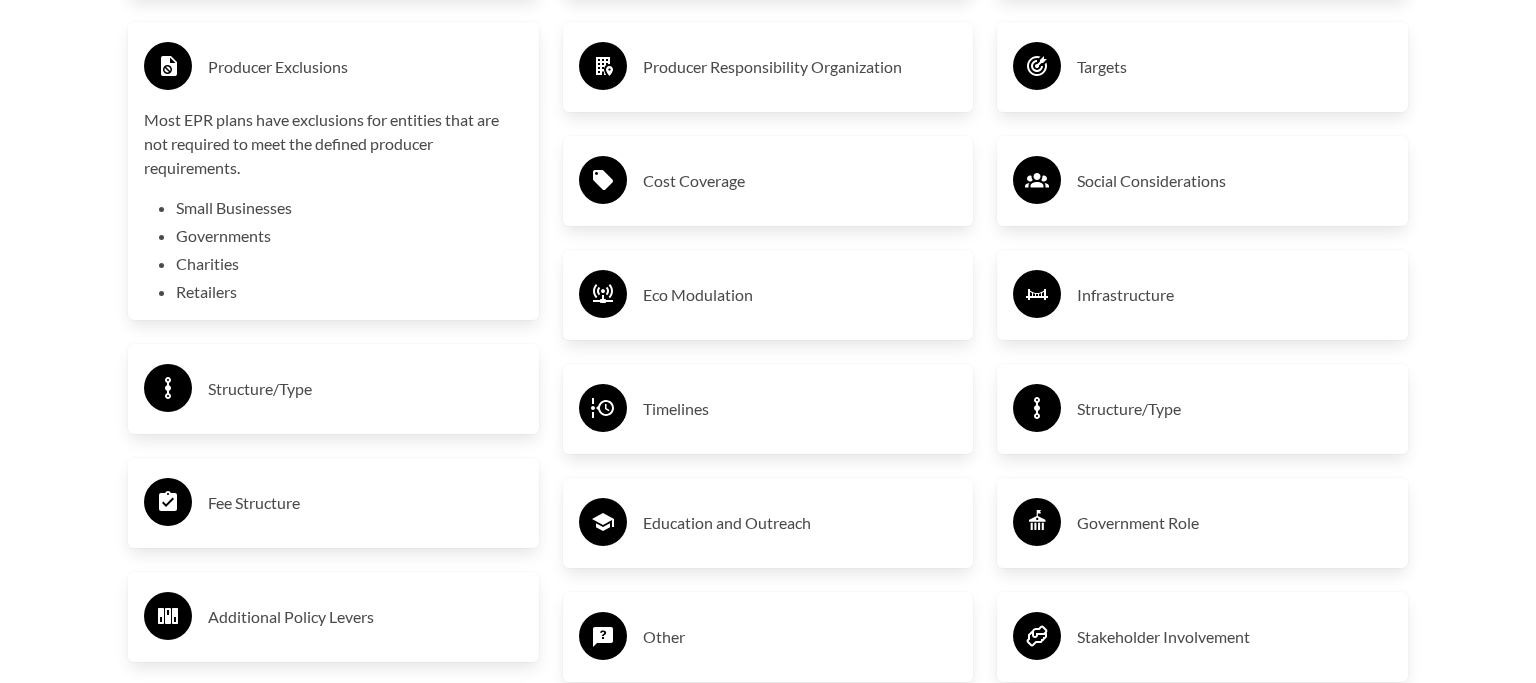 scroll, scrollTop: 3696, scrollLeft: 0, axis: vertical 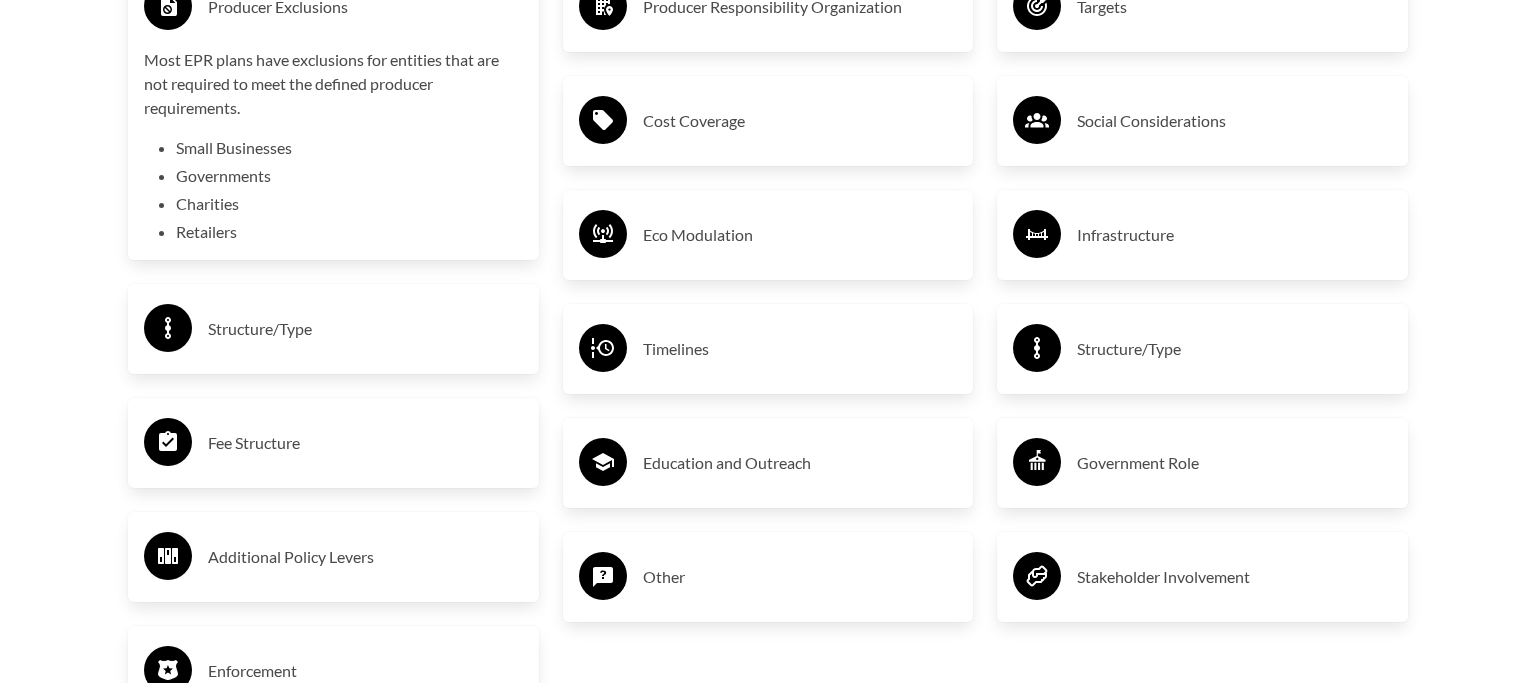 click on "Structure/Type" at bounding box center [365, 329] 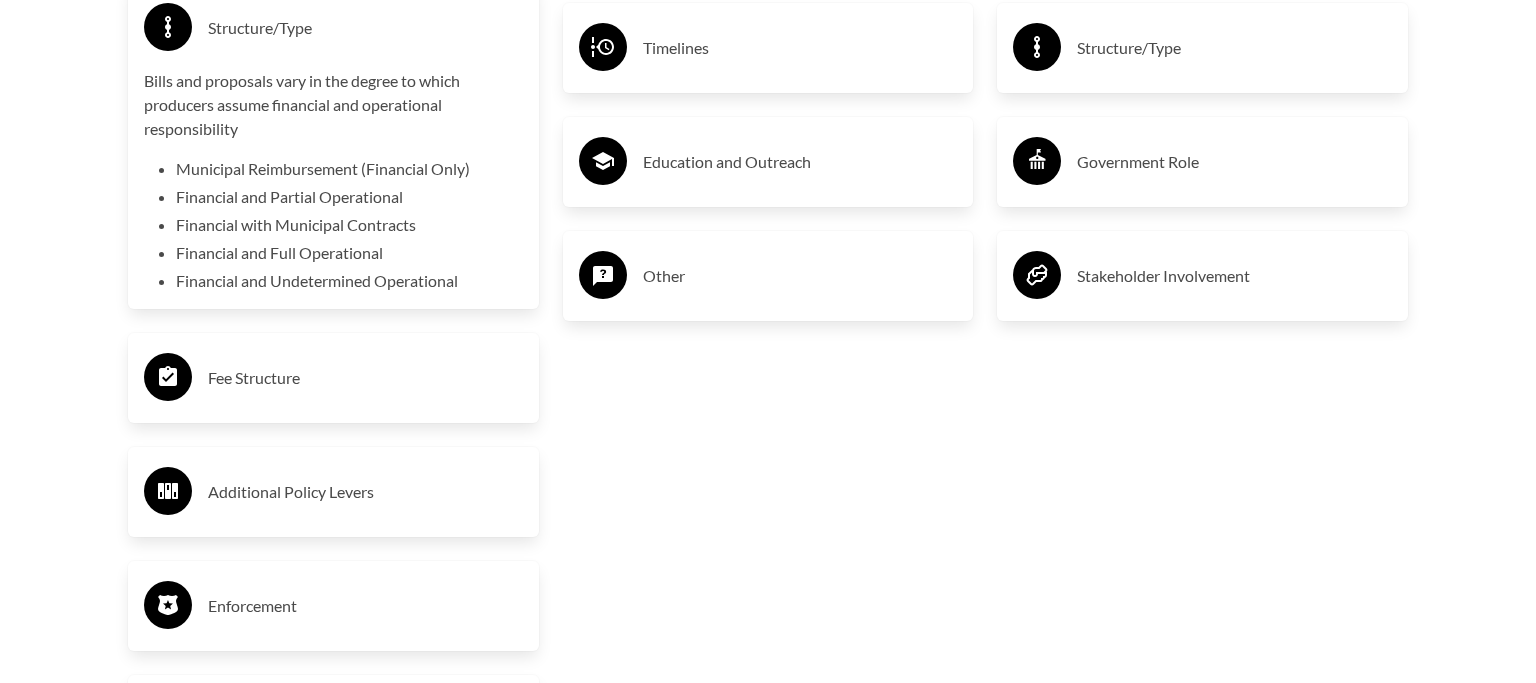 scroll, scrollTop: 4012, scrollLeft: 0, axis: vertical 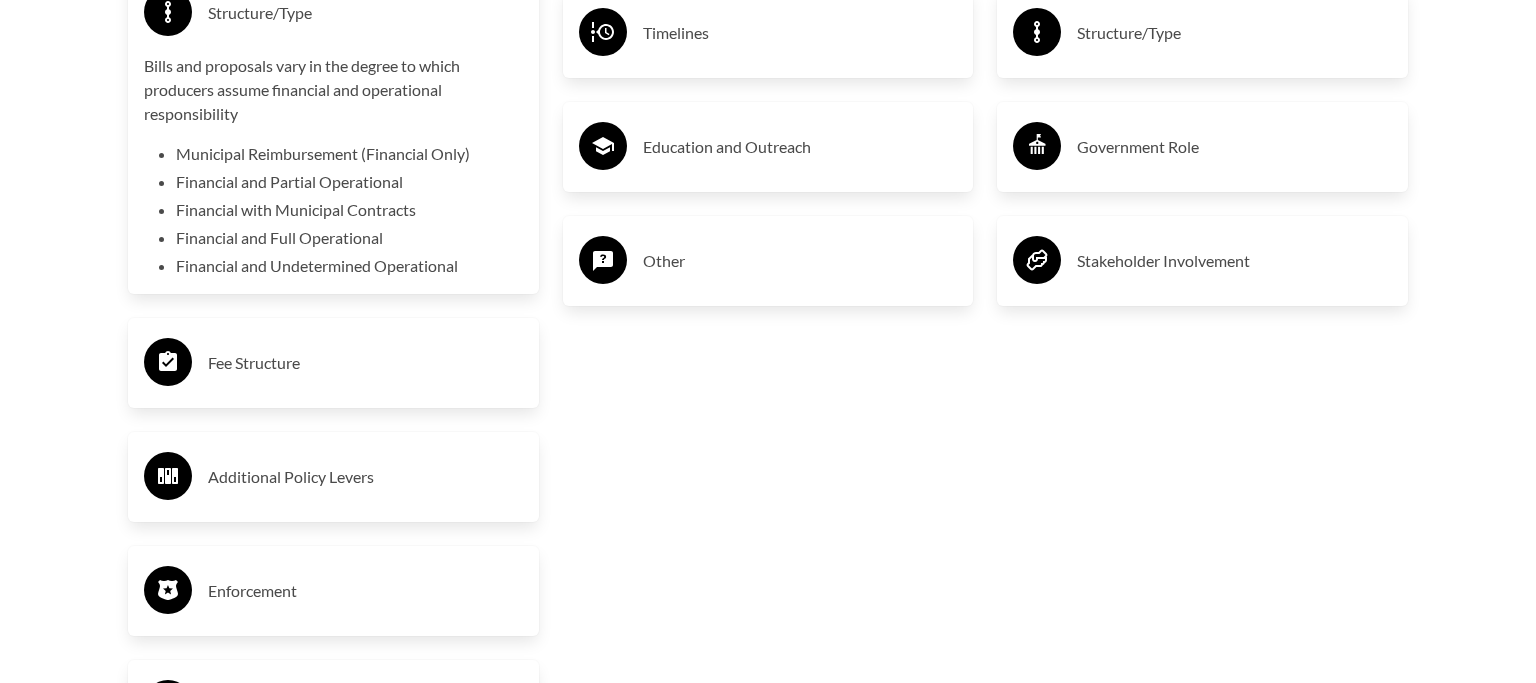click on "Fee Structure" at bounding box center [365, 363] 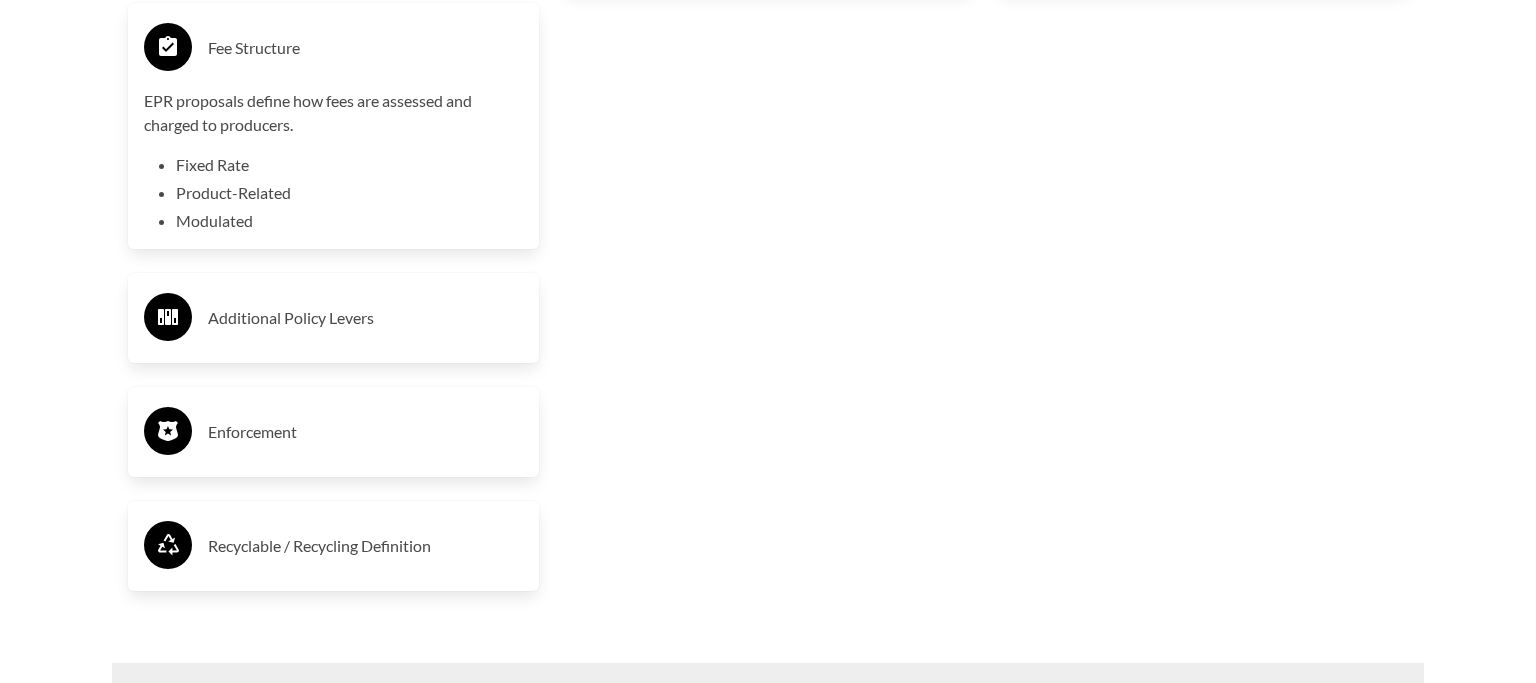 scroll, scrollTop: 4329, scrollLeft: 0, axis: vertical 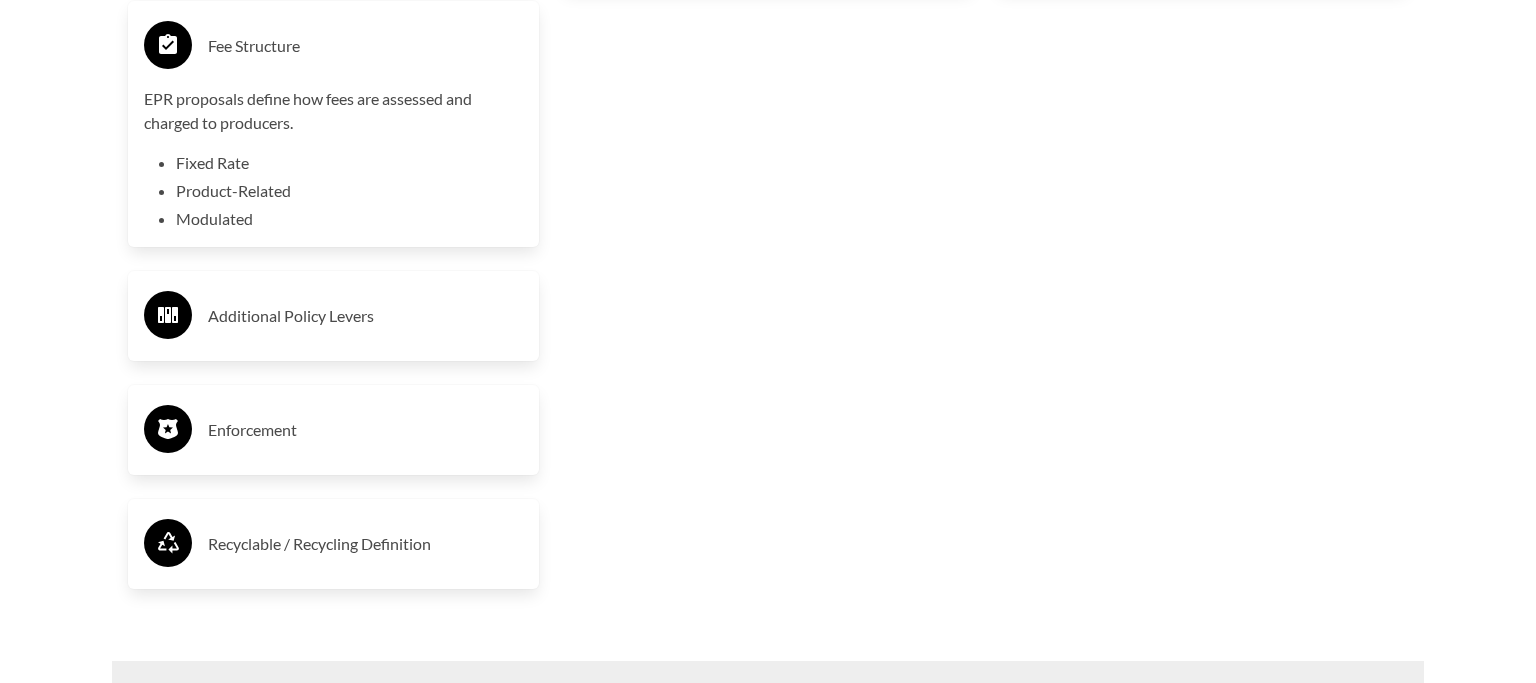 click on "Covered Products Producer Exclusions Most EPR plans have exclusions for entities that are not required to meet the defined producer requirements.
Small Businesses
Governments
Charities
Retailers
Structure/Type Bills and proposals vary in the degree to which producers assume financial and operational responsibility
Municipal Reimbursement (Financial Only)
Financial and Partial Operational
Financial with Municipal Contracts
Financial and Full Operational
Financial and Undetermined Operational
Fee Structure EPR proposals define how fees are assessed and charged to producers.
Fixed Rate
Product-Related
Modulated
Additional Policy Levers Enforcement Recyclable / Recycling Definition" at bounding box center [333, -98] 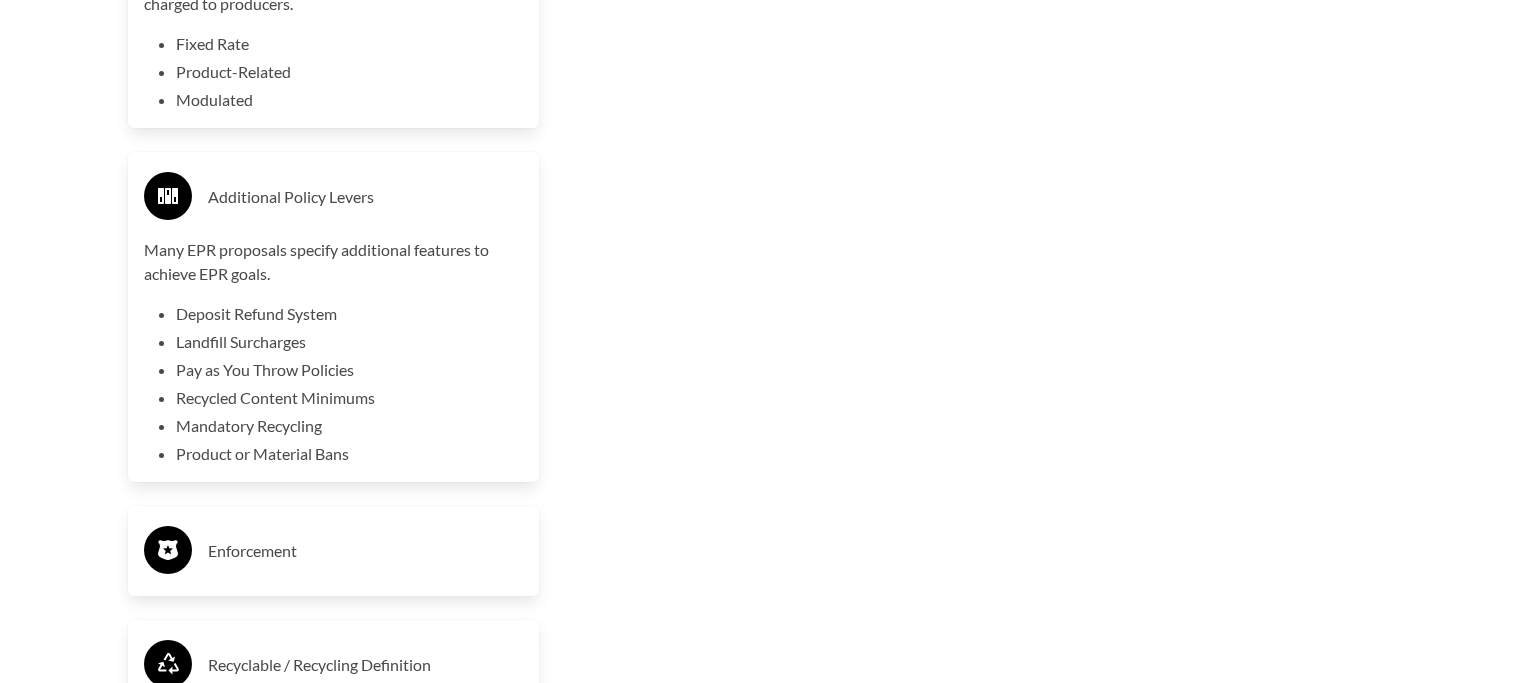 scroll, scrollTop: 4540, scrollLeft: 0, axis: vertical 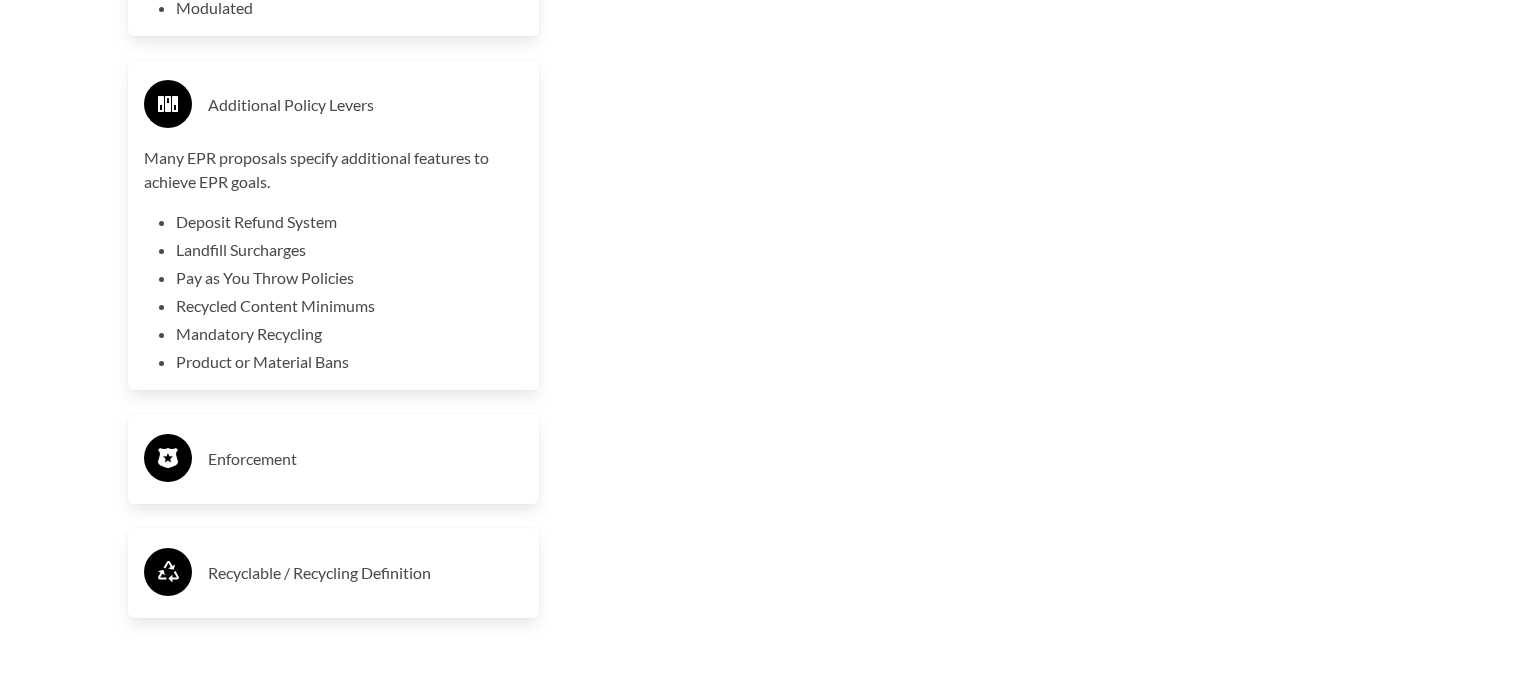 click on "Enforcement" at bounding box center [365, 459] 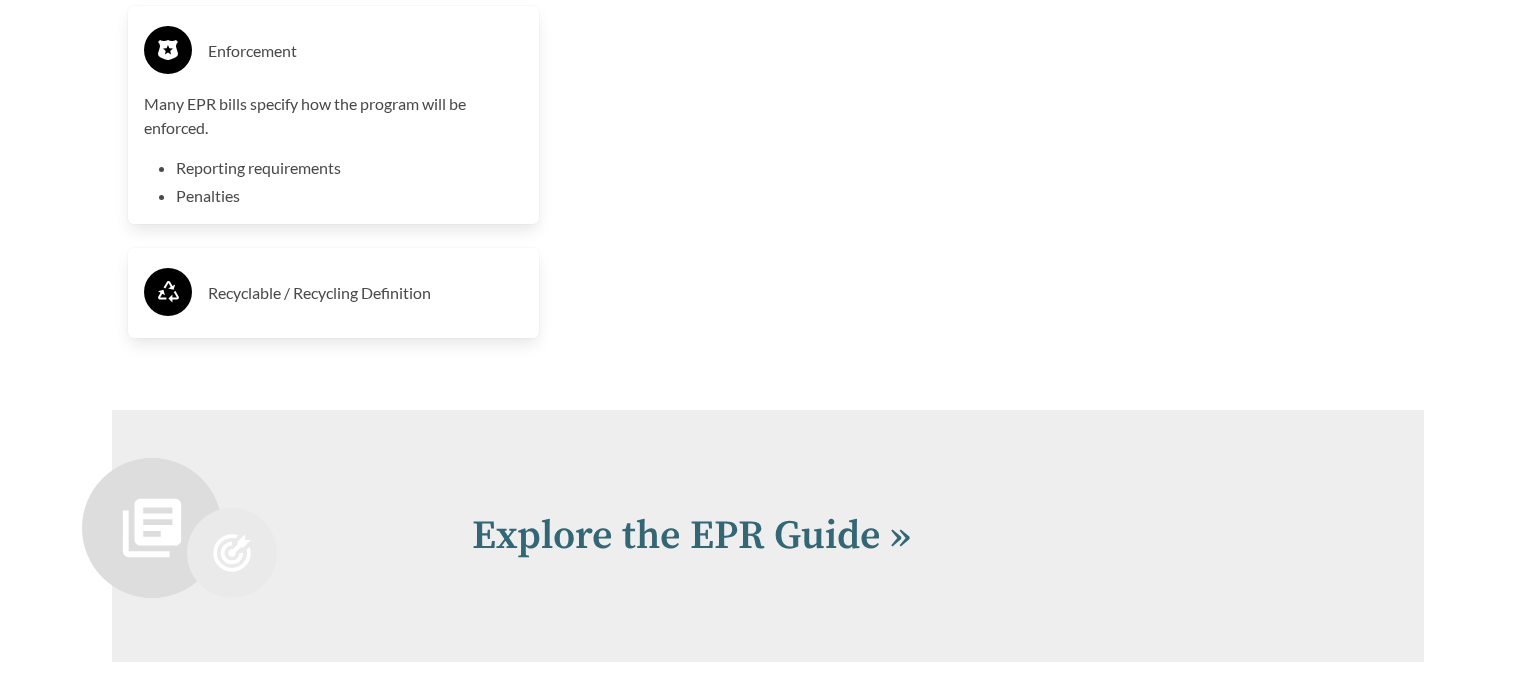 scroll, scrollTop: 4963, scrollLeft: 0, axis: vertical 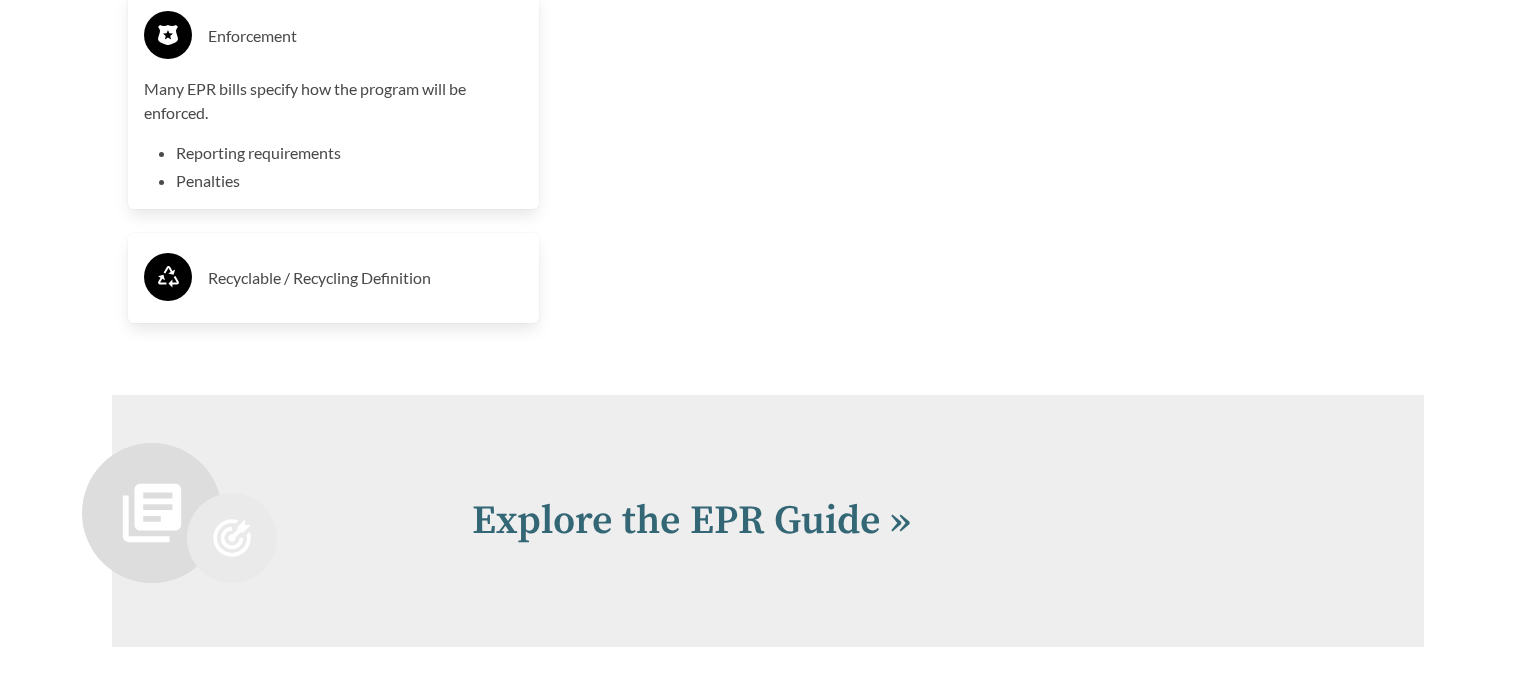 click on "Recyclable / Recycling Definition" at bounding box center [365, 278] 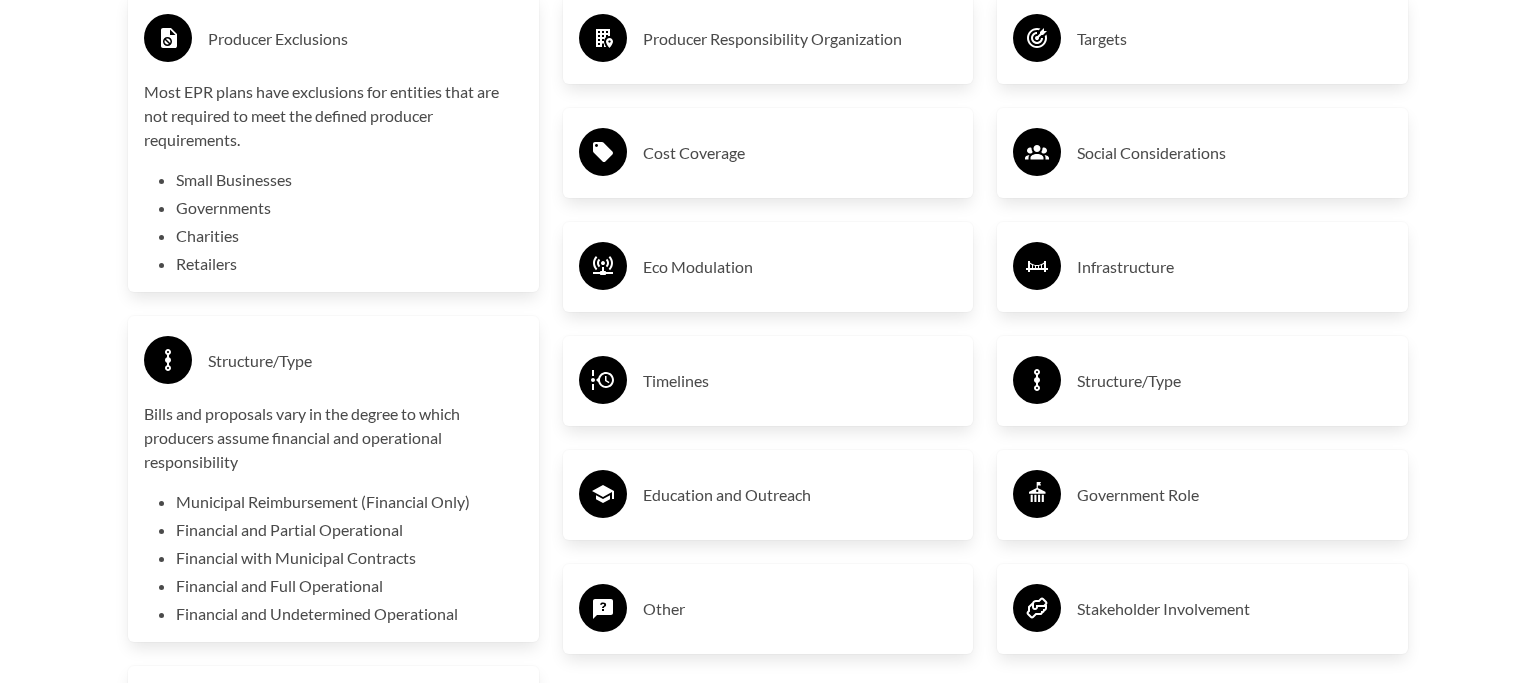 scroll, scrollTop: 3484, scrollLeft: 0, axis: vertical 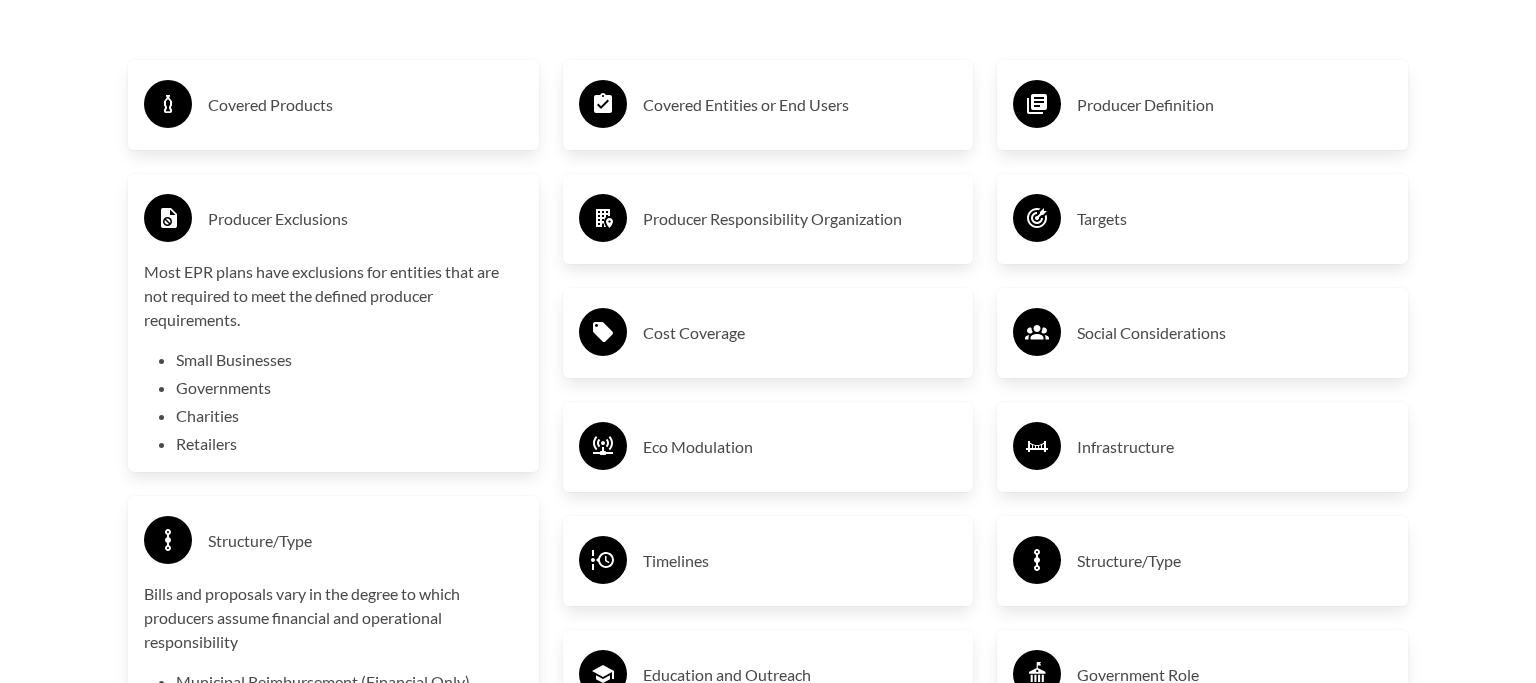 click on "Covered Entities or End Users" at bounding box center (800, 105) 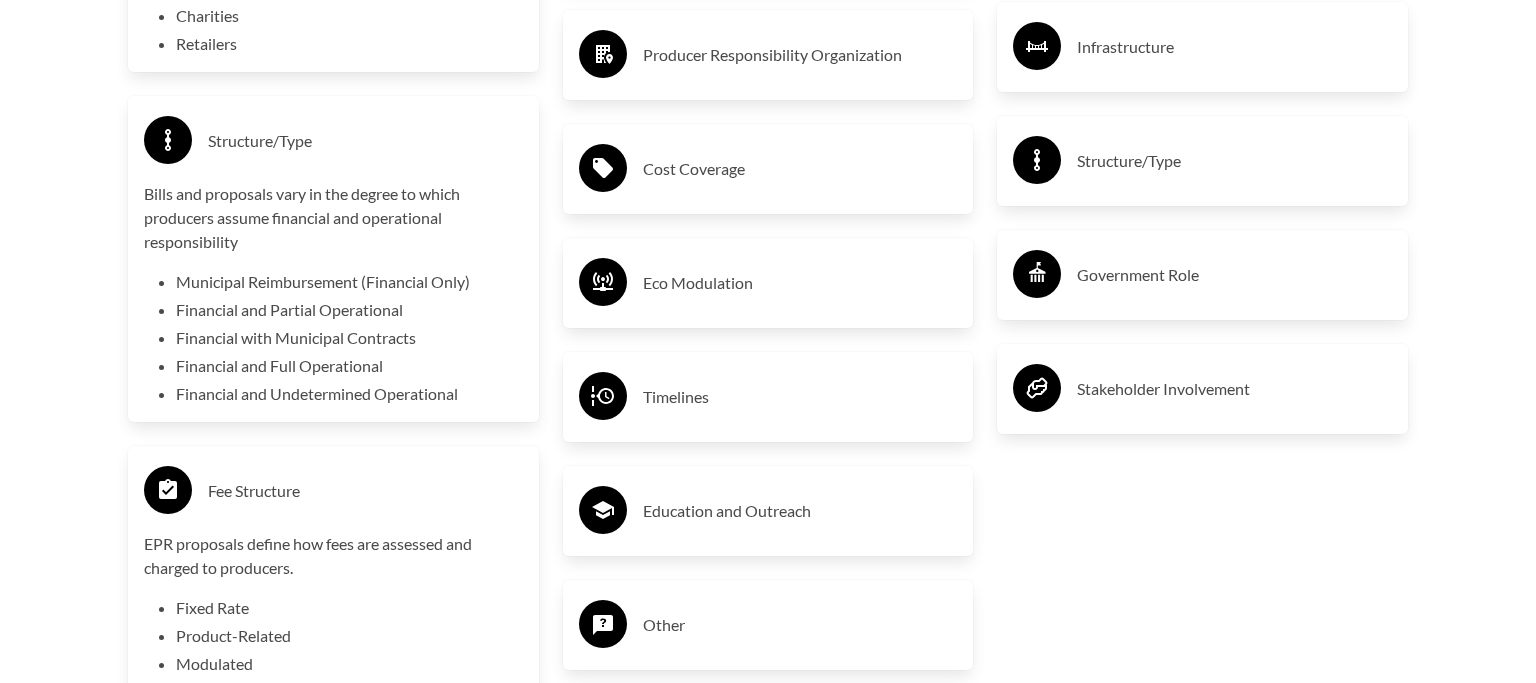 scroll, scrollTop: 3907, scrollLeft: 0, axis: vertical 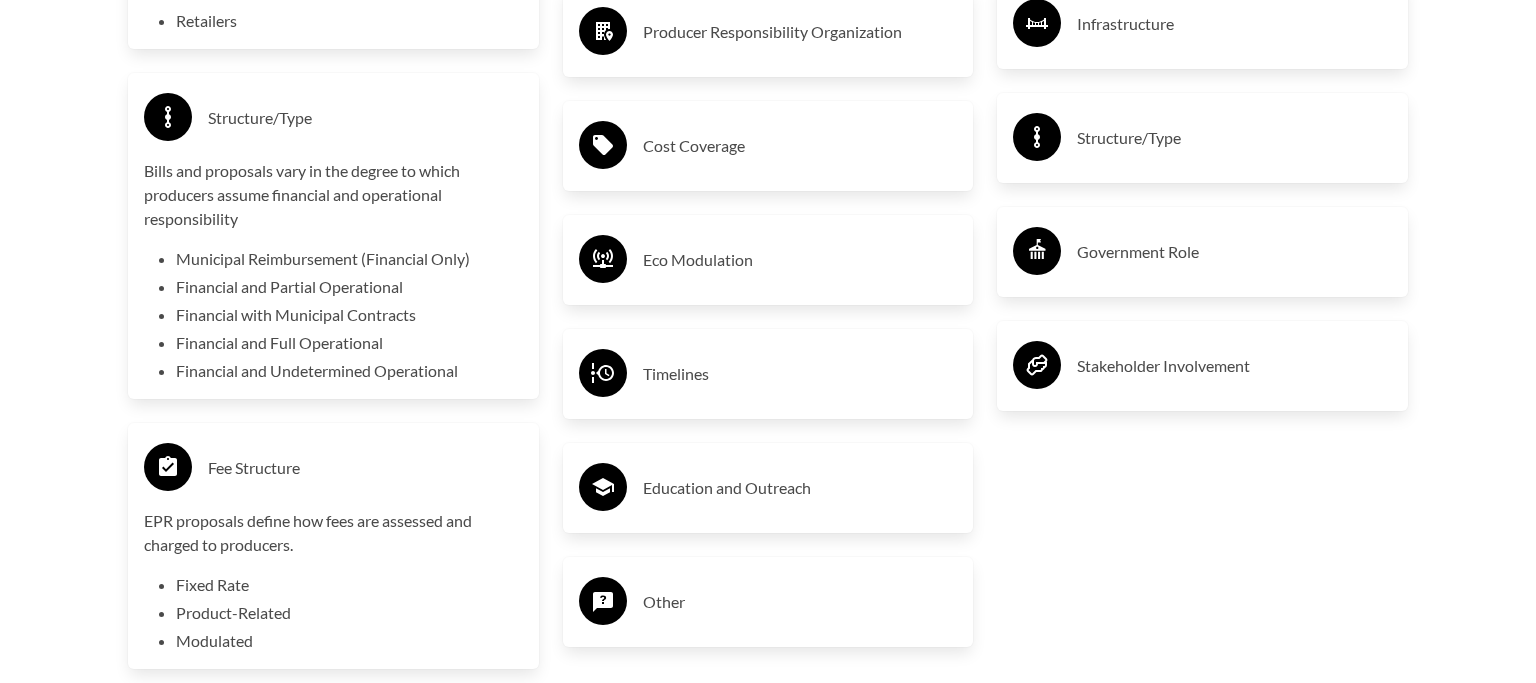 click on "Eco Modulation" at bounding box center [800, 260] 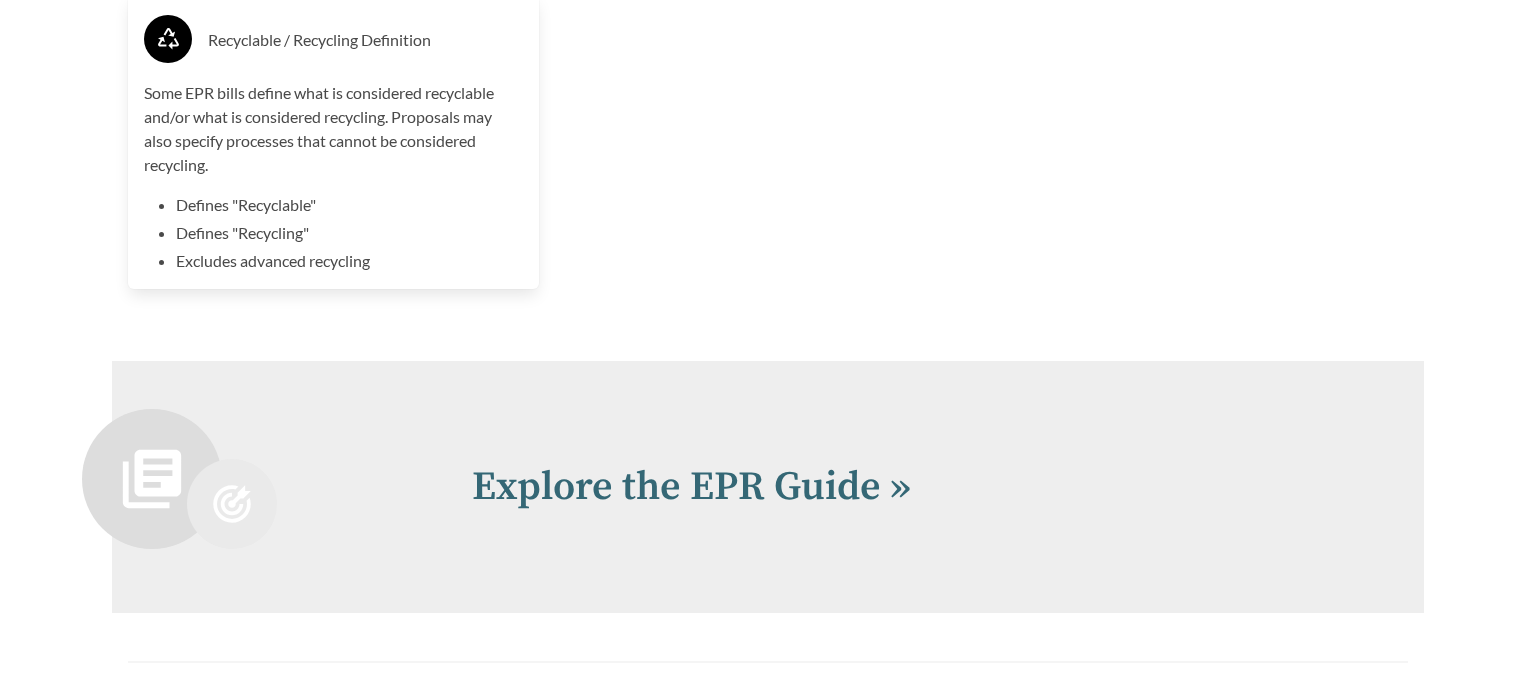 scroll, scrollTop: 5280, scrollLeft: 0, axis: vertical 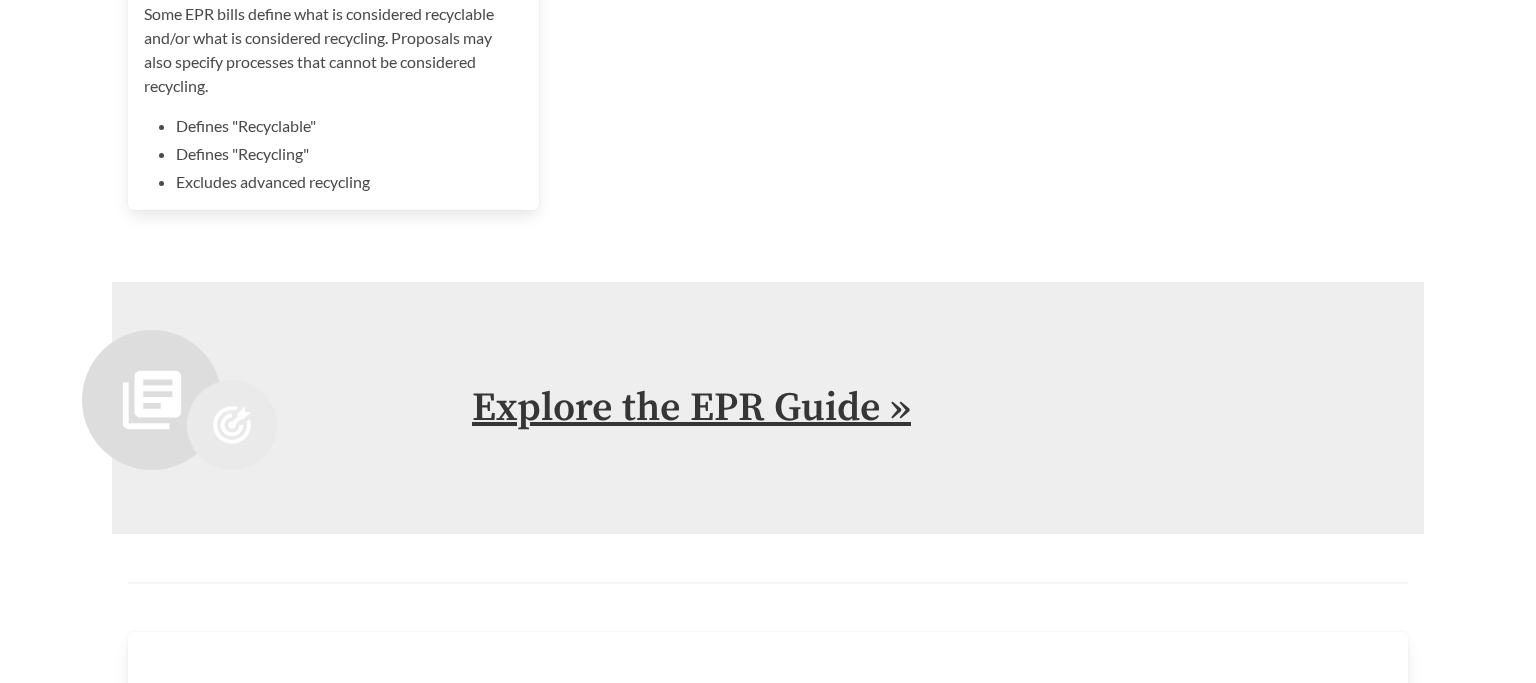 click on "Explore the EPR Guide »" at bounding box center (691, 408) 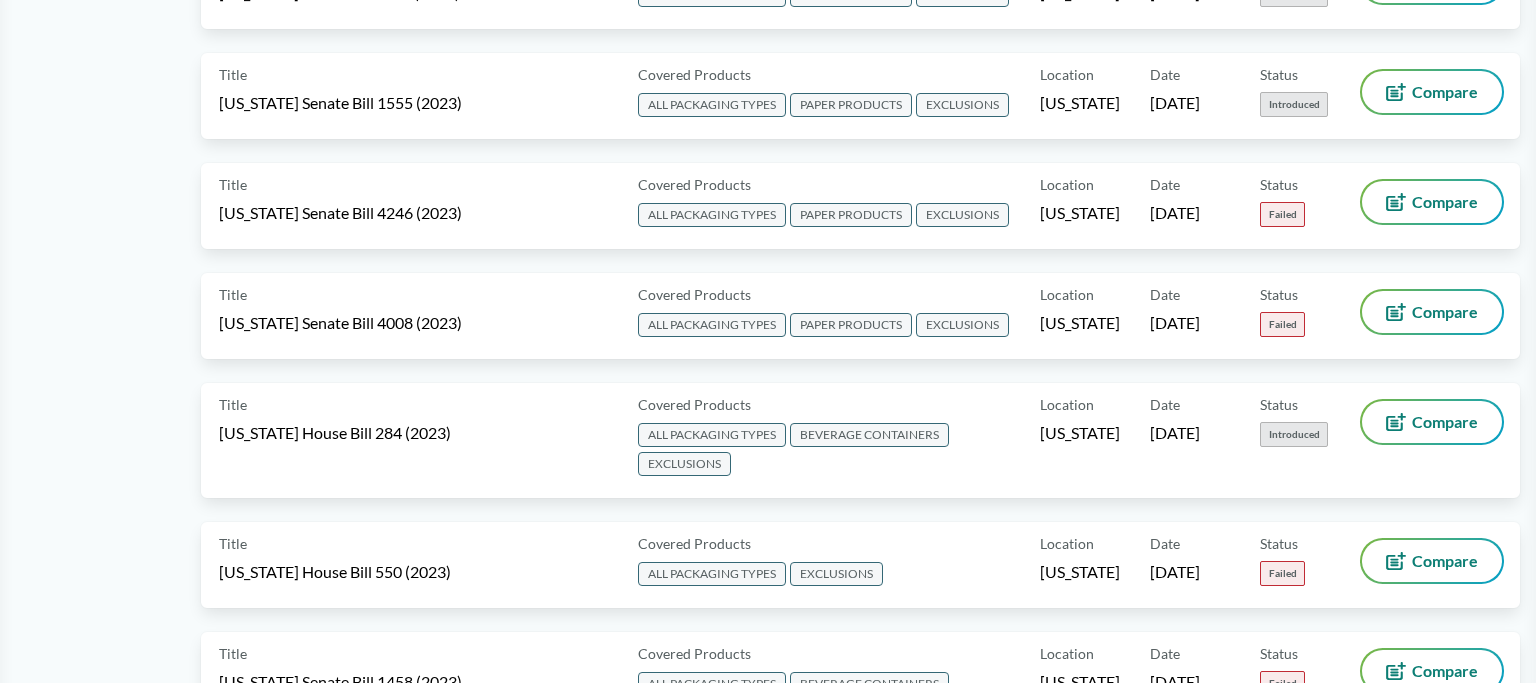 scroll, scrollTop: 0, scrollLeft: 0, axis: both 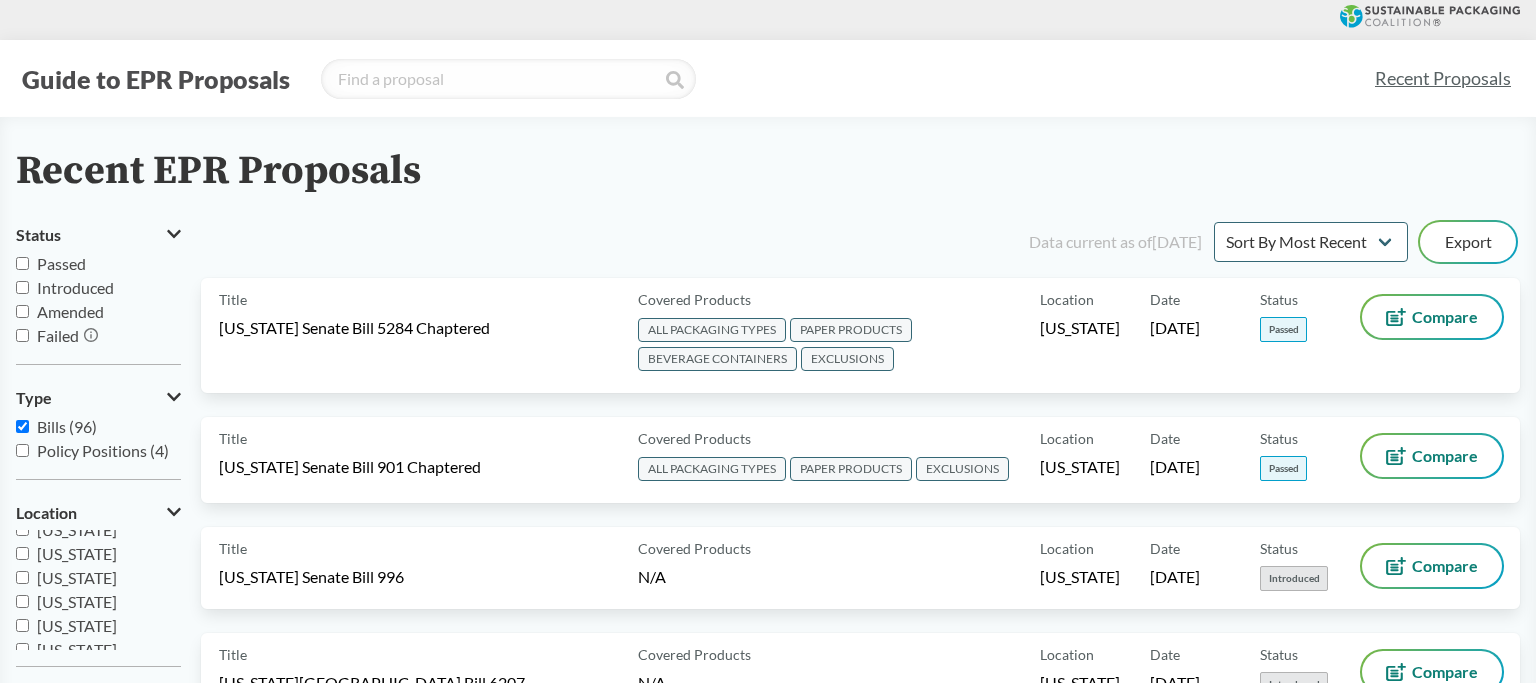 click on "[US_STATE]" at bounding box center (77, 577) 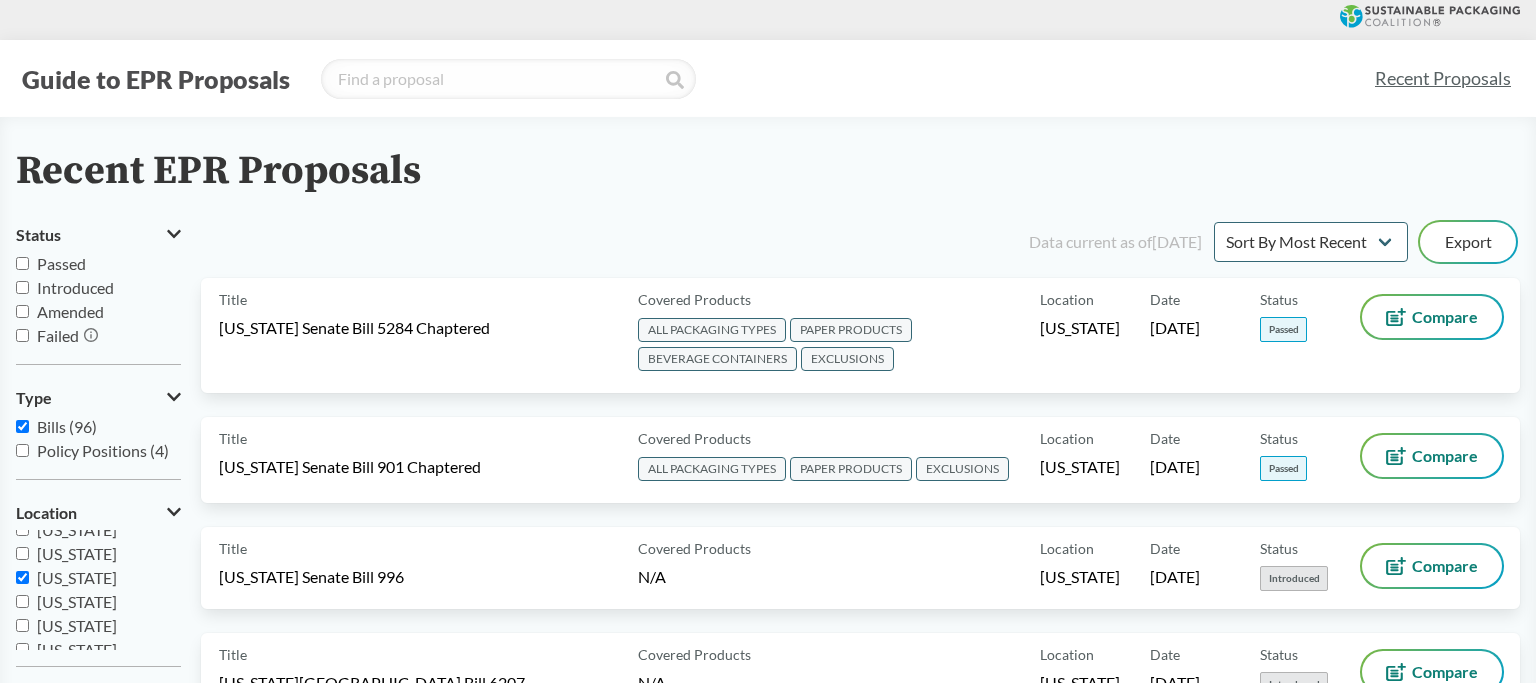 checkbox on "true" 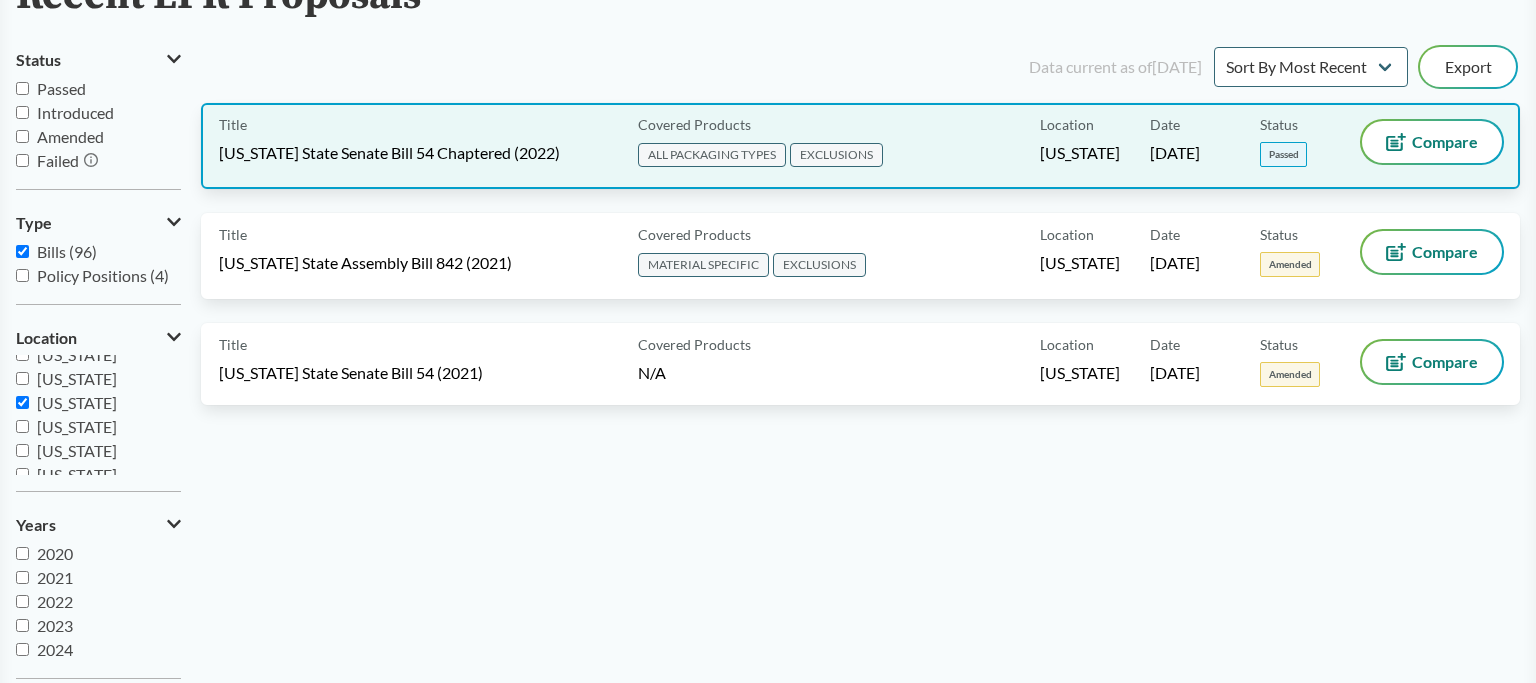 scroll, scrollTop: 211, scrollLeft: 0, axis: vertical 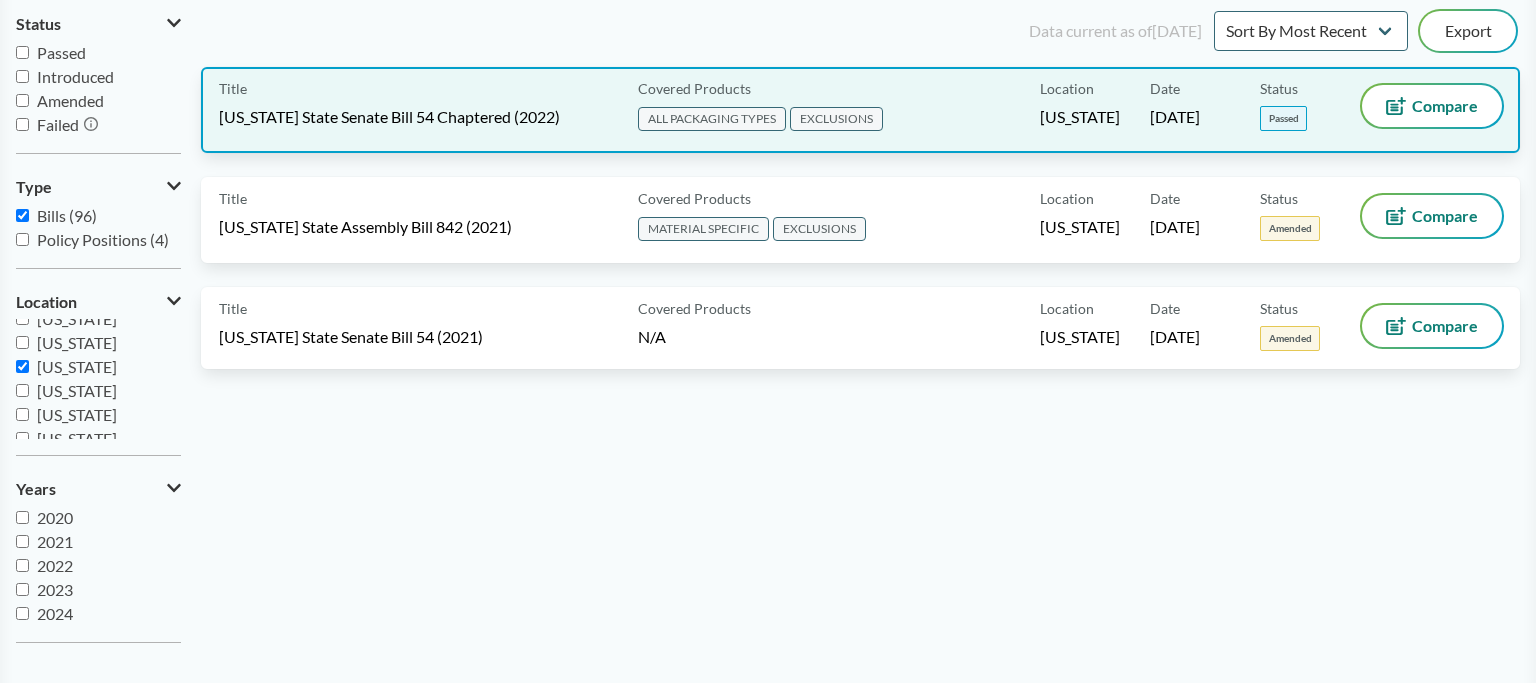 click on "[US_STATE] State Senate Bill 54 Chaptered (2022)" at bounding box center (389, 117) 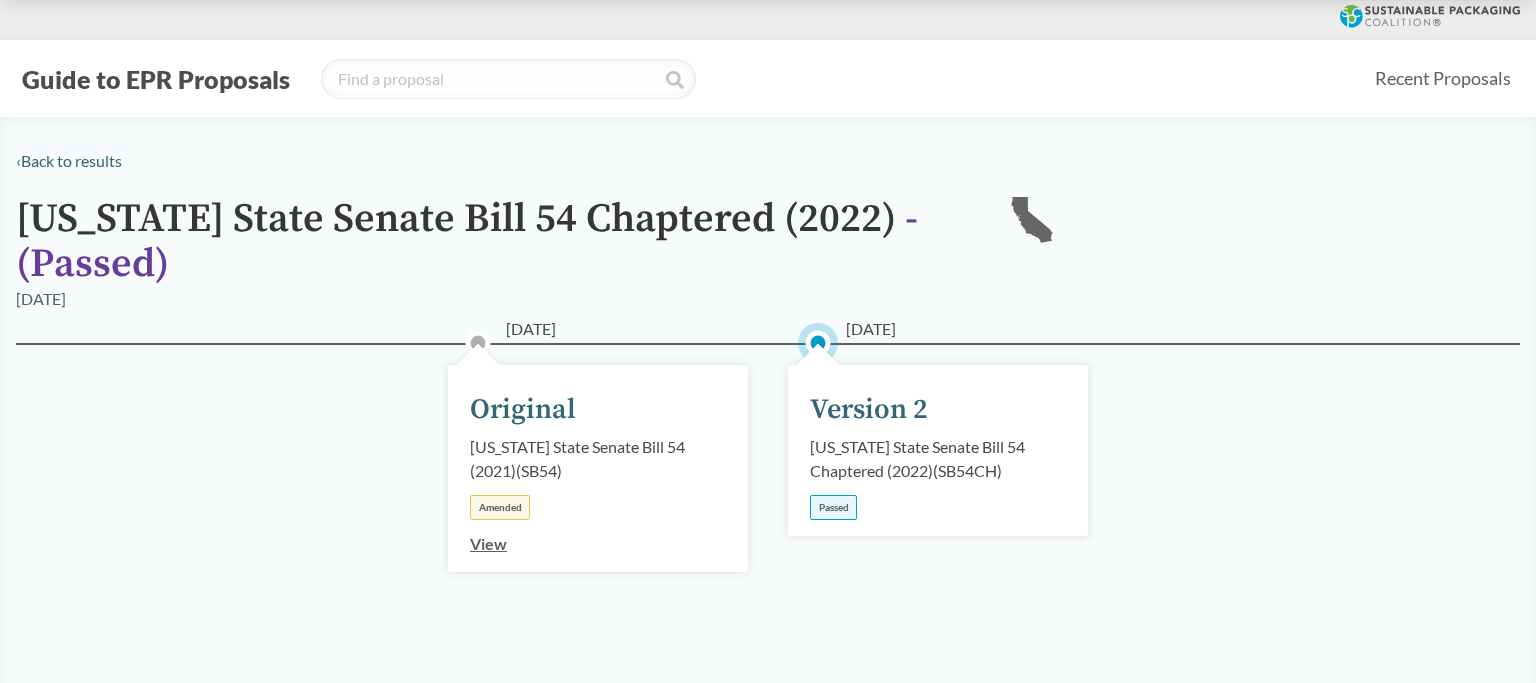 click on "Passed" at bounding box center (833, 507) 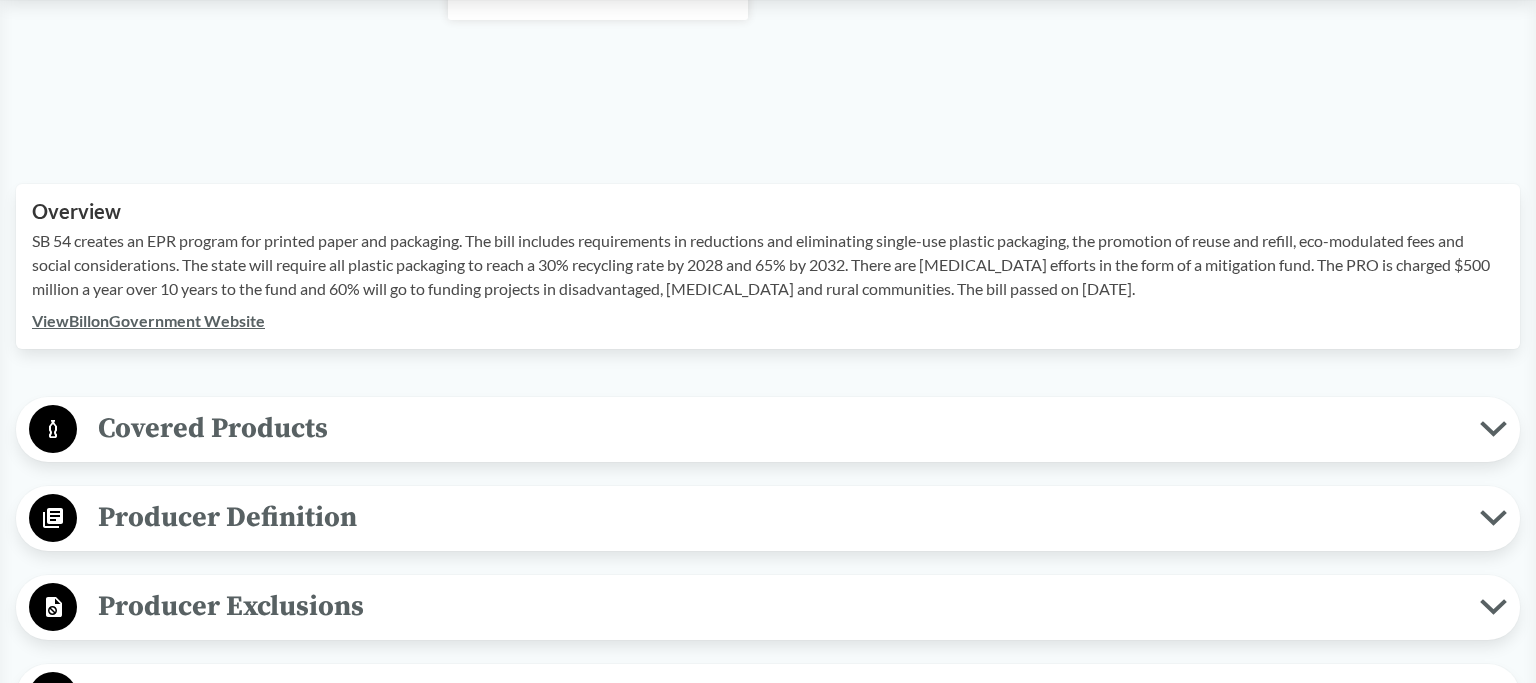 scroll, scrollTop: 561, scrollLeft: 0, axis: vertical 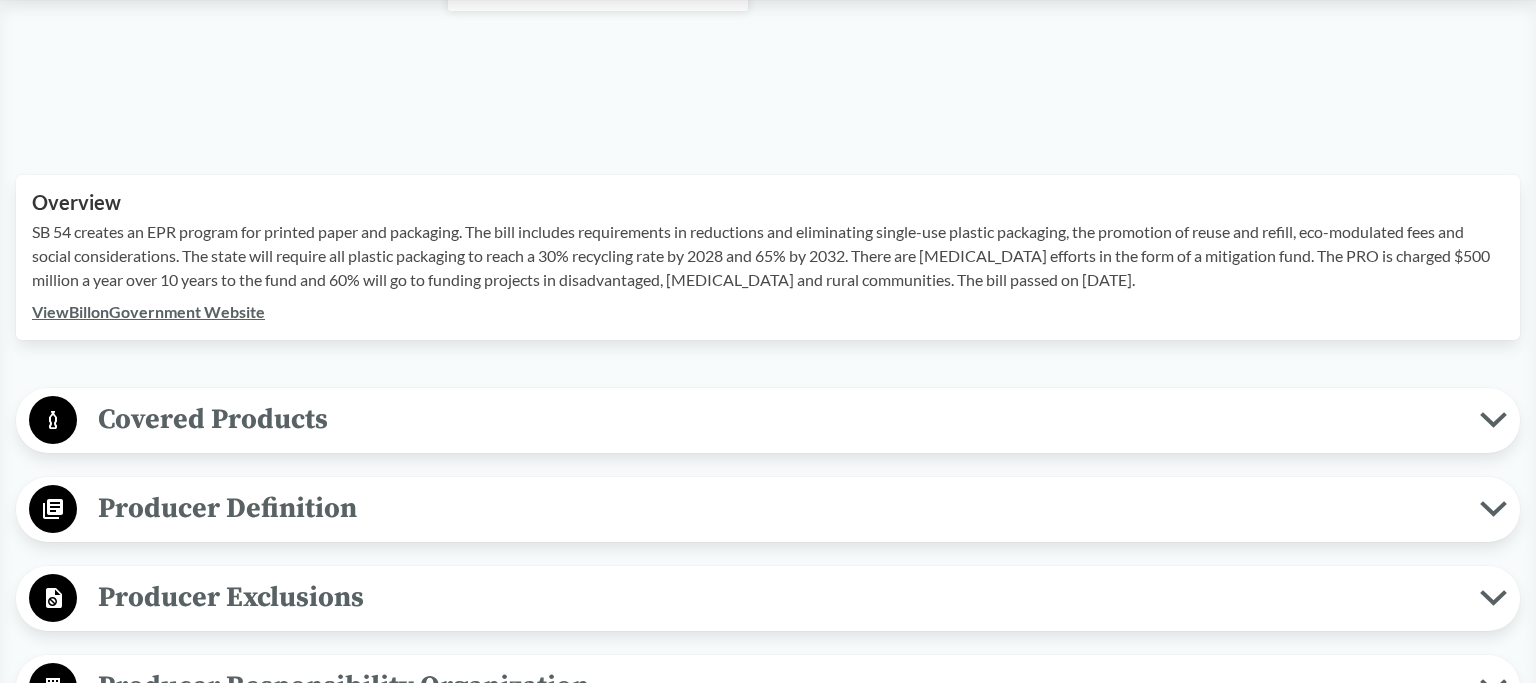drag, startPoint x: 35, startPoint y: 230, endPoint x: 1168, endPoint y: 285, distance: 1134.3341 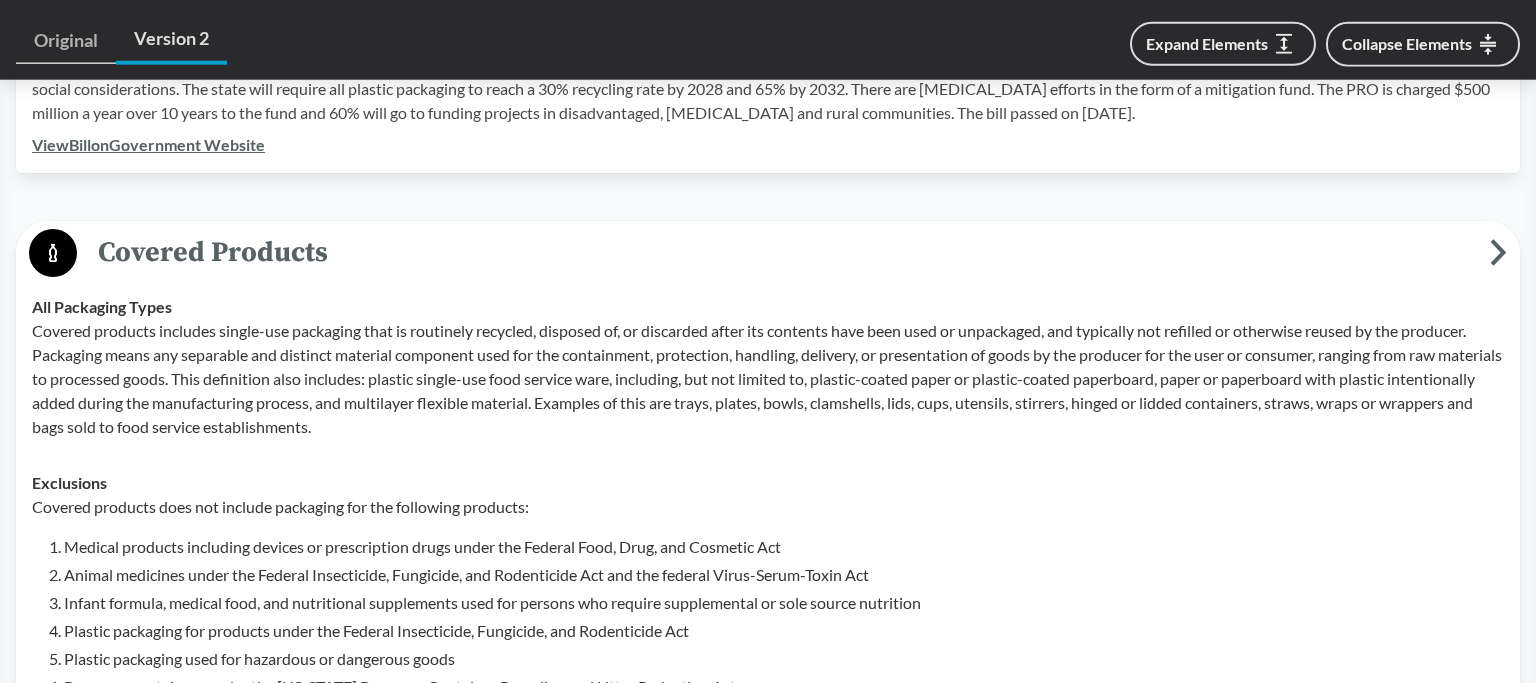 scroll, scrollTop: 772, scrollLeft: 0, axis: vertical 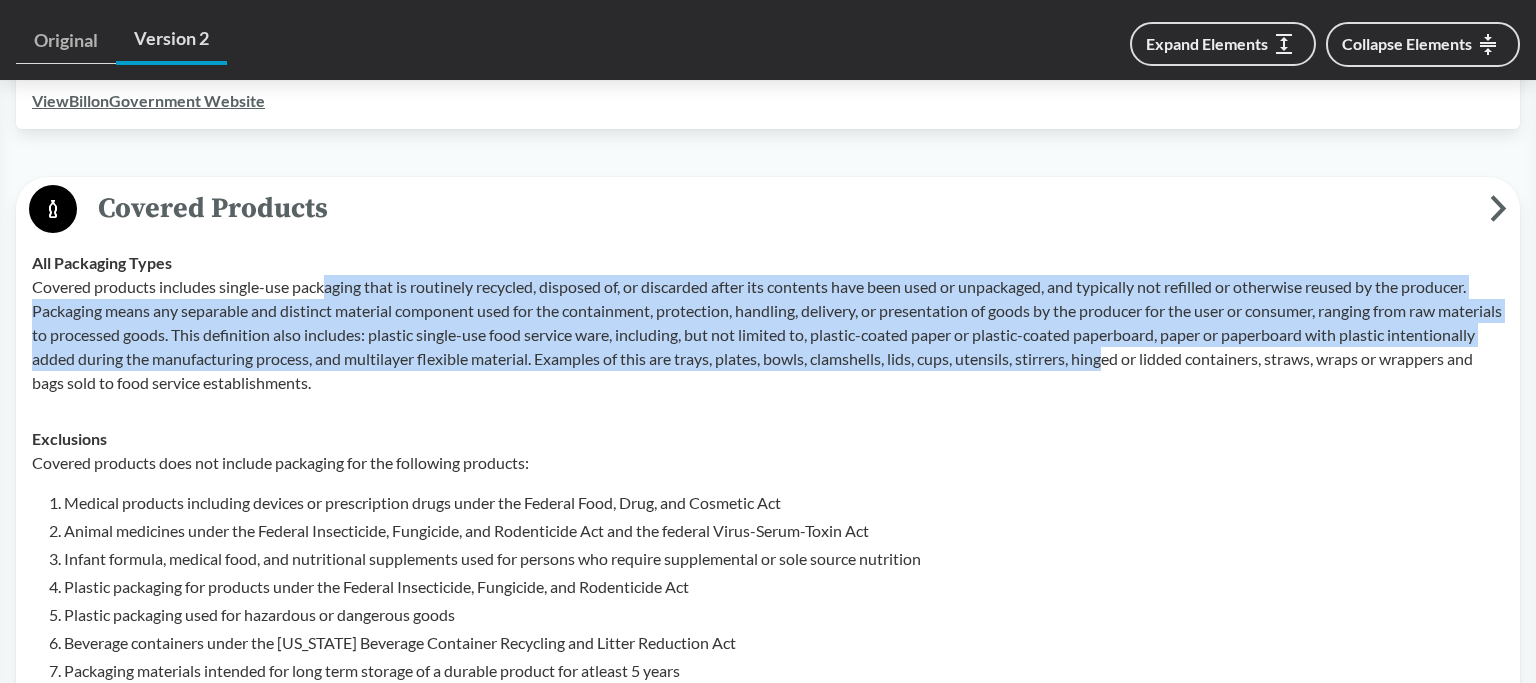 drag, startPoint x: 328, startPoint y: 282, endPoint x: 1211, endPoint y: 361, distance: 886.5269 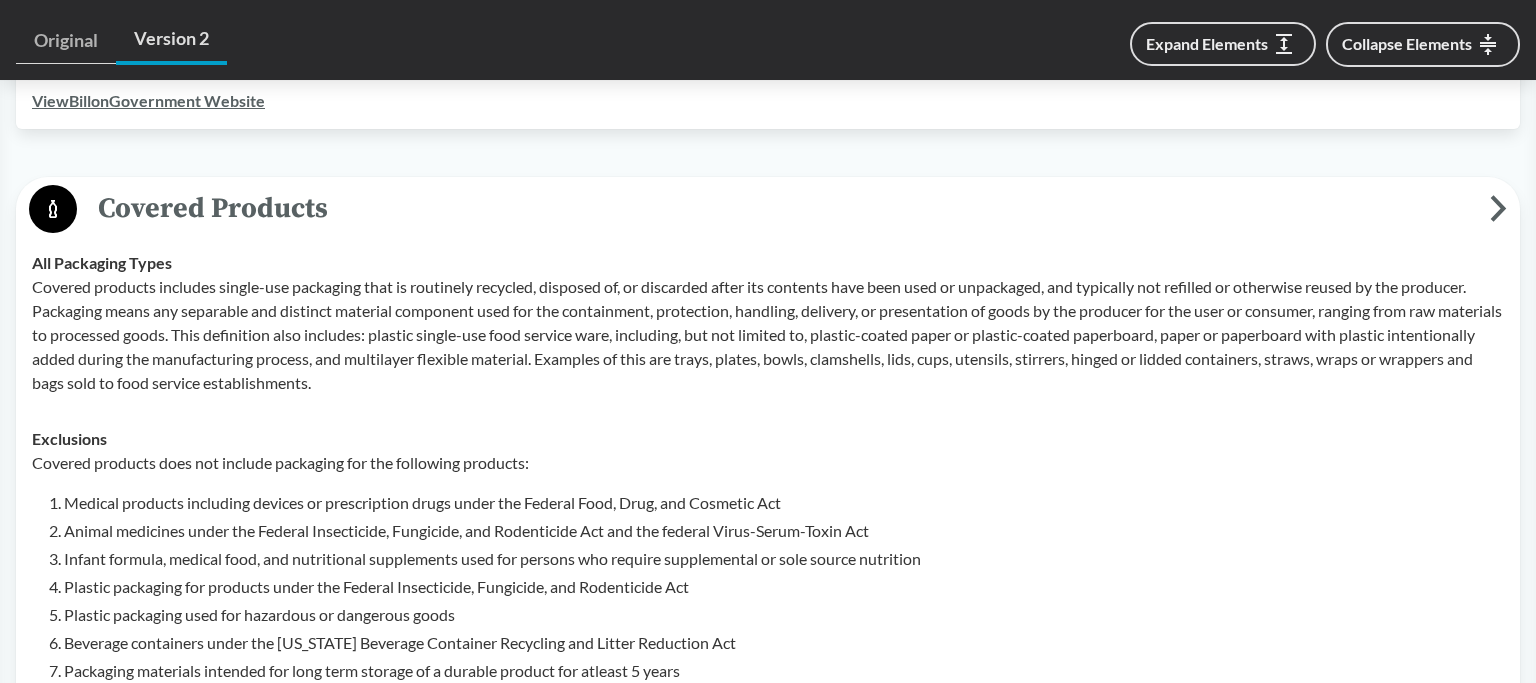 click on "Covered products includes single-use packaging that is routinely recycled, disposed of, or discarded after its contents have been used or unpackaged, and typically not refilled or otherwise reused by the producer.  Packaging means any separable and distinct material component used for the containment, protection, handling, delivery, or presentation of goods by the producer for the user or consumer, ranging from raw materials to processed goods. This definition also includes: plastic single-use food service ware, including, but not limited to, plastic-coated paper or plastic-coated paperboard, paper or paperboard with plastic intentionally added during the manufacturing process, and multilayer flexible material. Examples of this are trays, plates, bowls, clamshells, lids, cups, utensils, stirrers, hinged or lidded containers, straws, wraps or wrappers and bags sold to food service establishments." at bounding box center [768, 335] 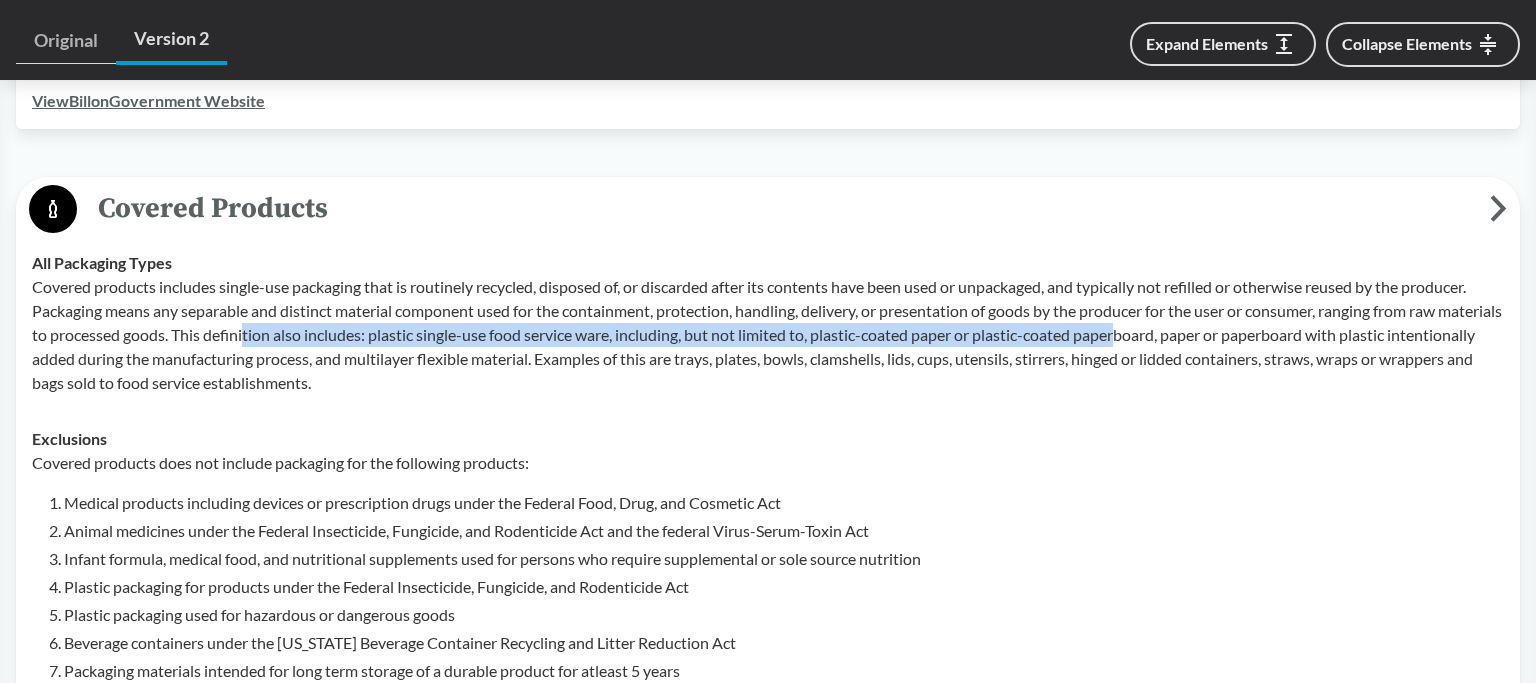 drag, startPoint x: 313, startPoint y: 334, endPoint x: 1196, endPoint y: 334, distance: 883 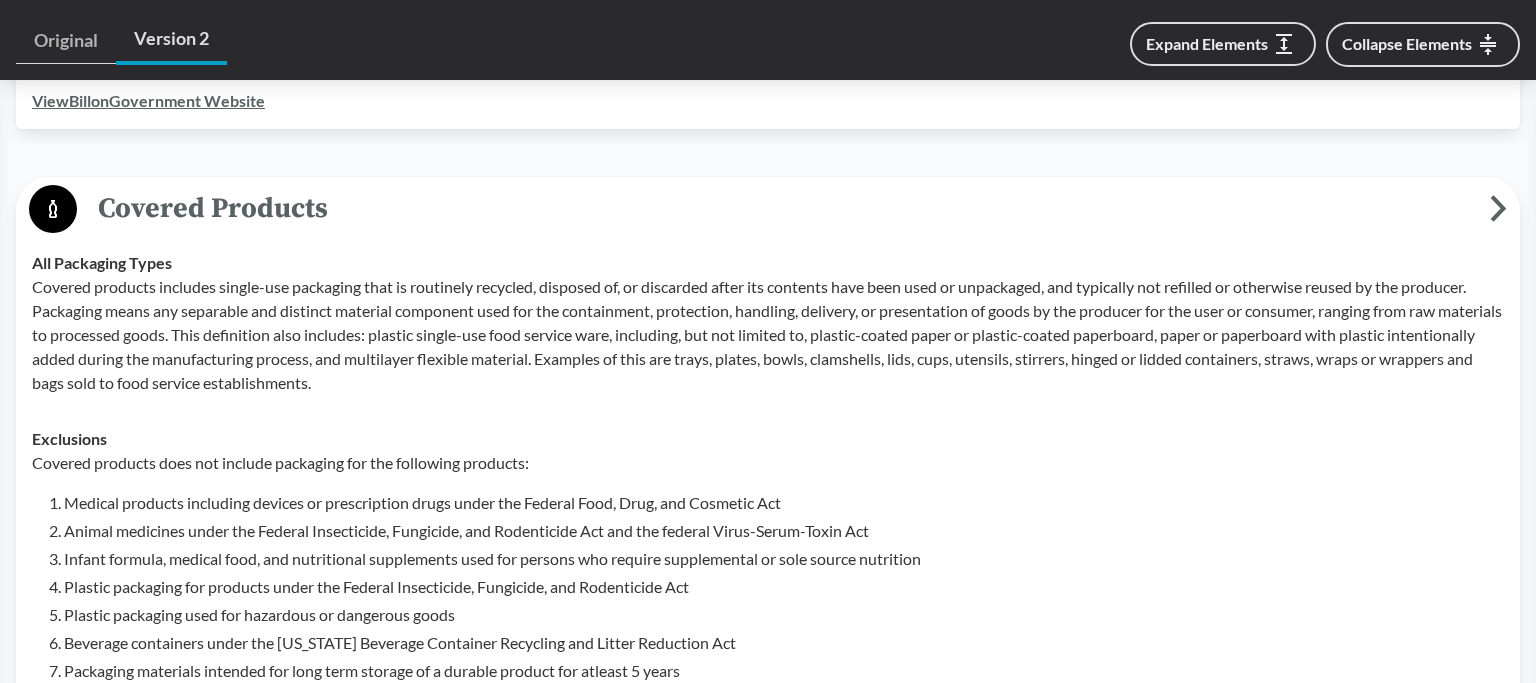 click on "Covered products includes single-use packaging that is routinely recycled, disposed of, or discarded after its contents have been used or unpackaged, and typically not refilled or otherwise reused by the producer.  Packaging means any separable and distinct material component used for the containment, protection, handling, delivery, or presentation of goods by the producer for the user or consumer, ranging from raw materials to processed goods. This definition also includes: plastic single-use food service ware, including, but not limited to, plastic-coated paper or plastic-coated paperboard, paper or paperboard with plastic intentionally added during the manufacturing process, and multilayer flexible material. Examples of this are trays, plates, bowls, clamshells, lids, cups, utensils, stirrers, hinged or lidded containers, straws, wraps or wrappers and bags sold to food service establishments." at bounding box center [768, 335] 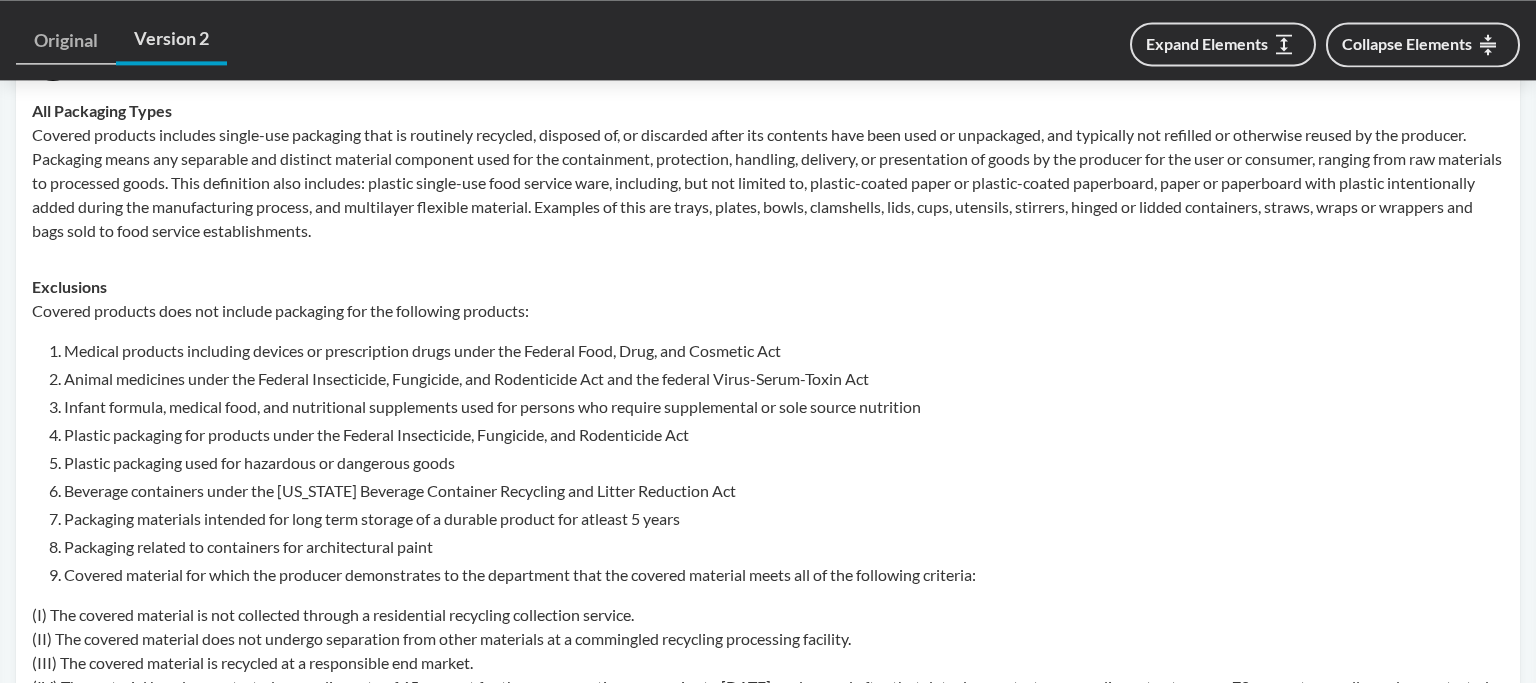 scroll, scrollTop: 878, scrollLeft: 0, axis: vertical 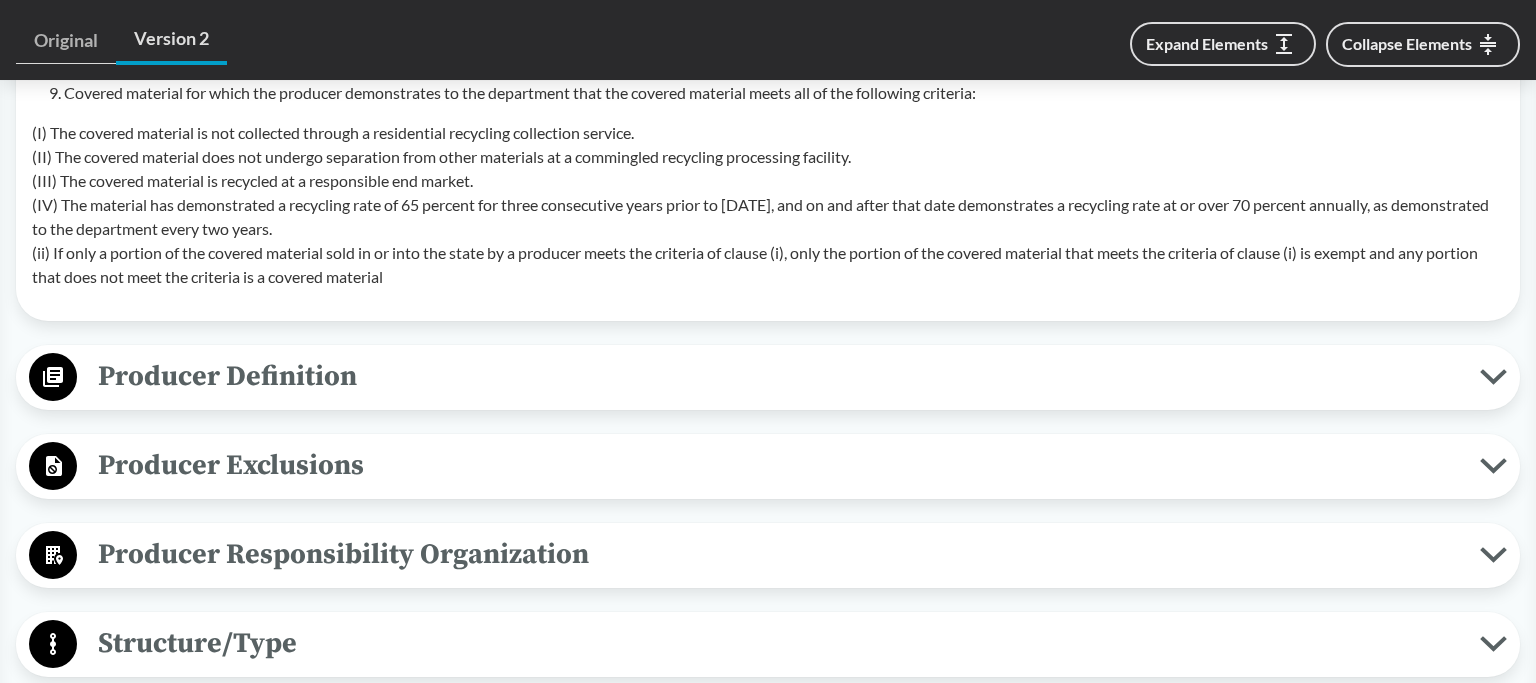 click on "Producer Definition" at bounding box center [778, 376] 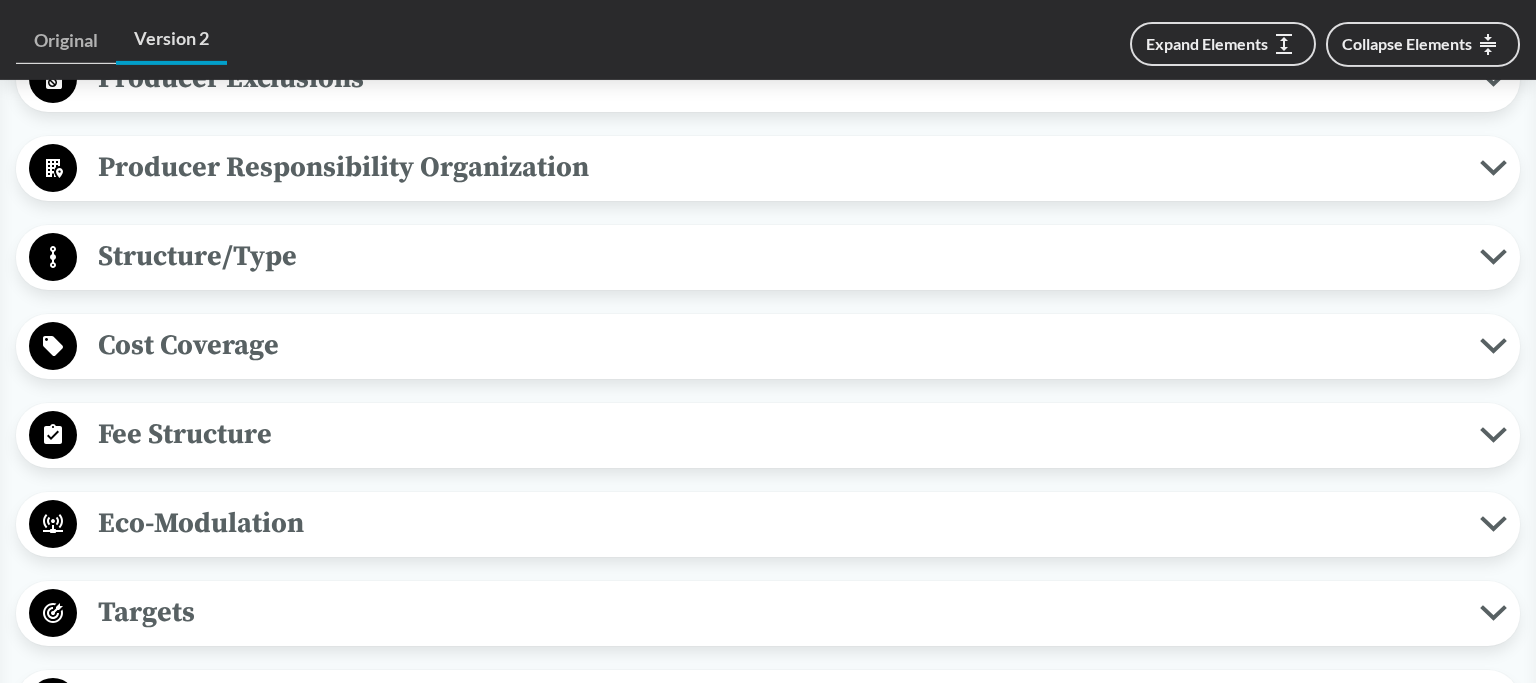 scroll, scrollTop: 2145, scrollLeft: 0, axis: vertical 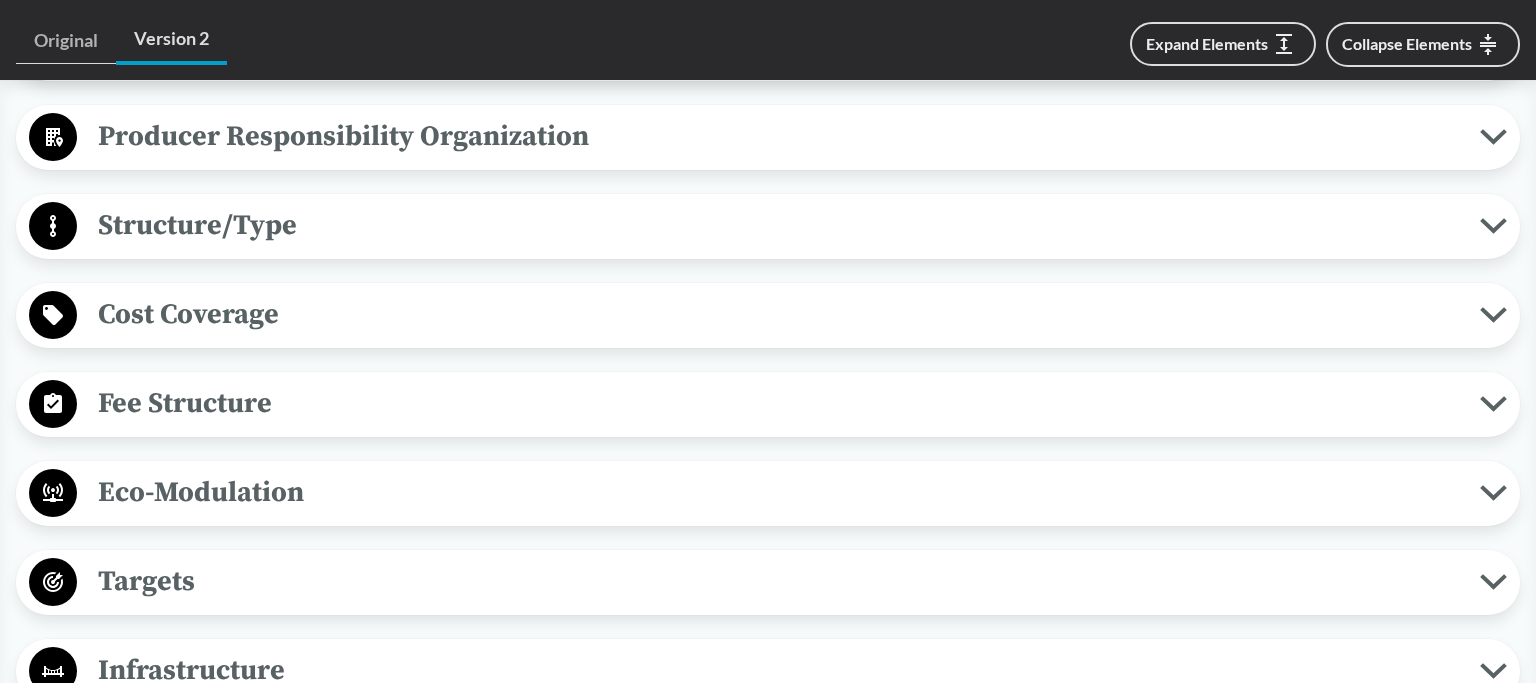 click on "Fee Structure" at bounding box center [778, 403] 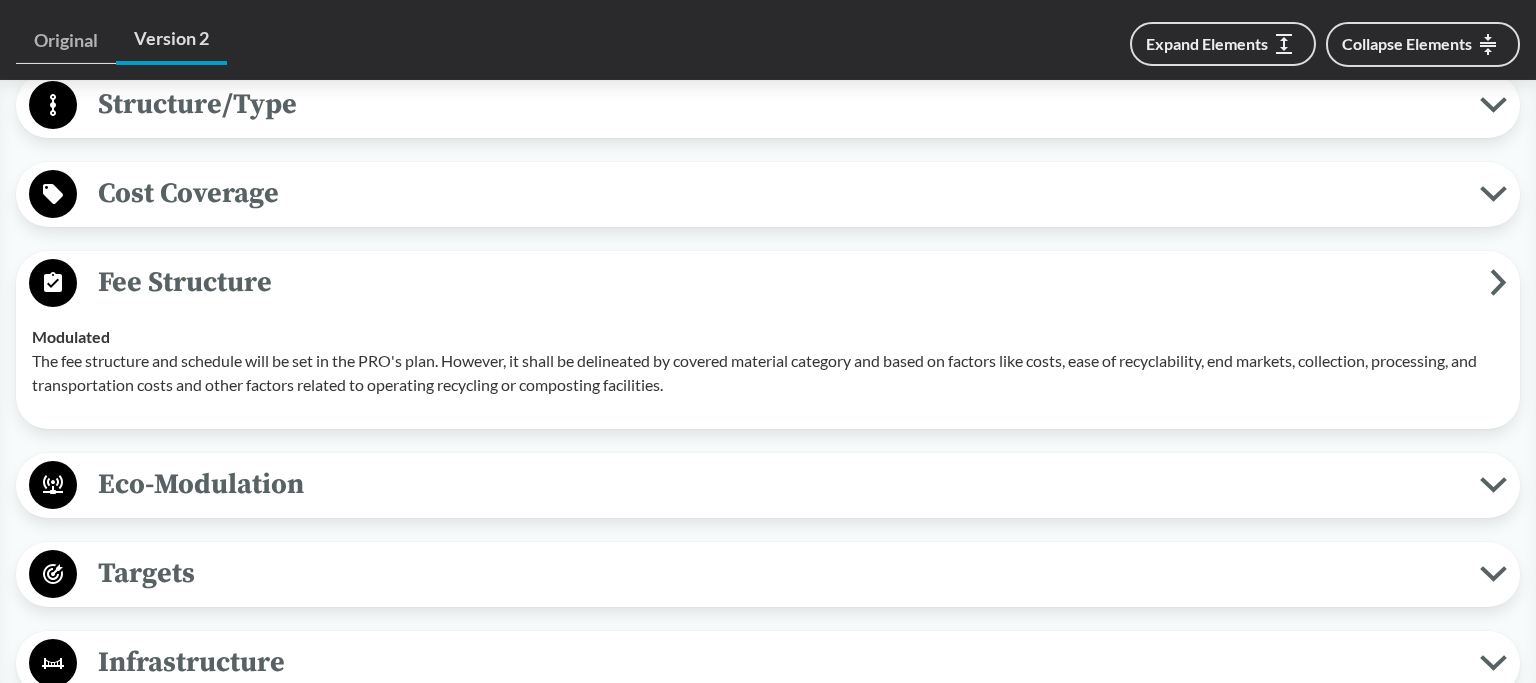 scroll, scrollTop: 2356, scrollLeft: 0, axis: vertical 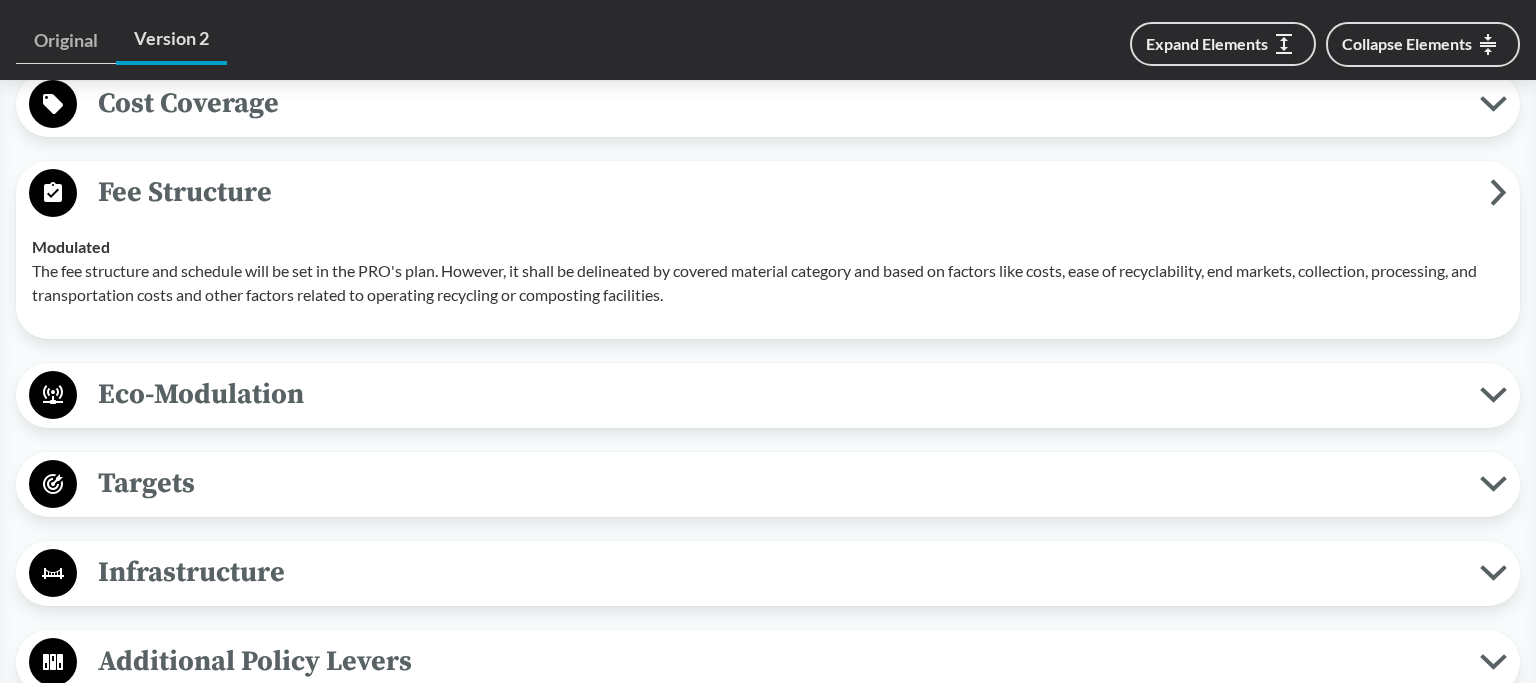 click on "Eco-Modulation" at bounding box center (778, 394) 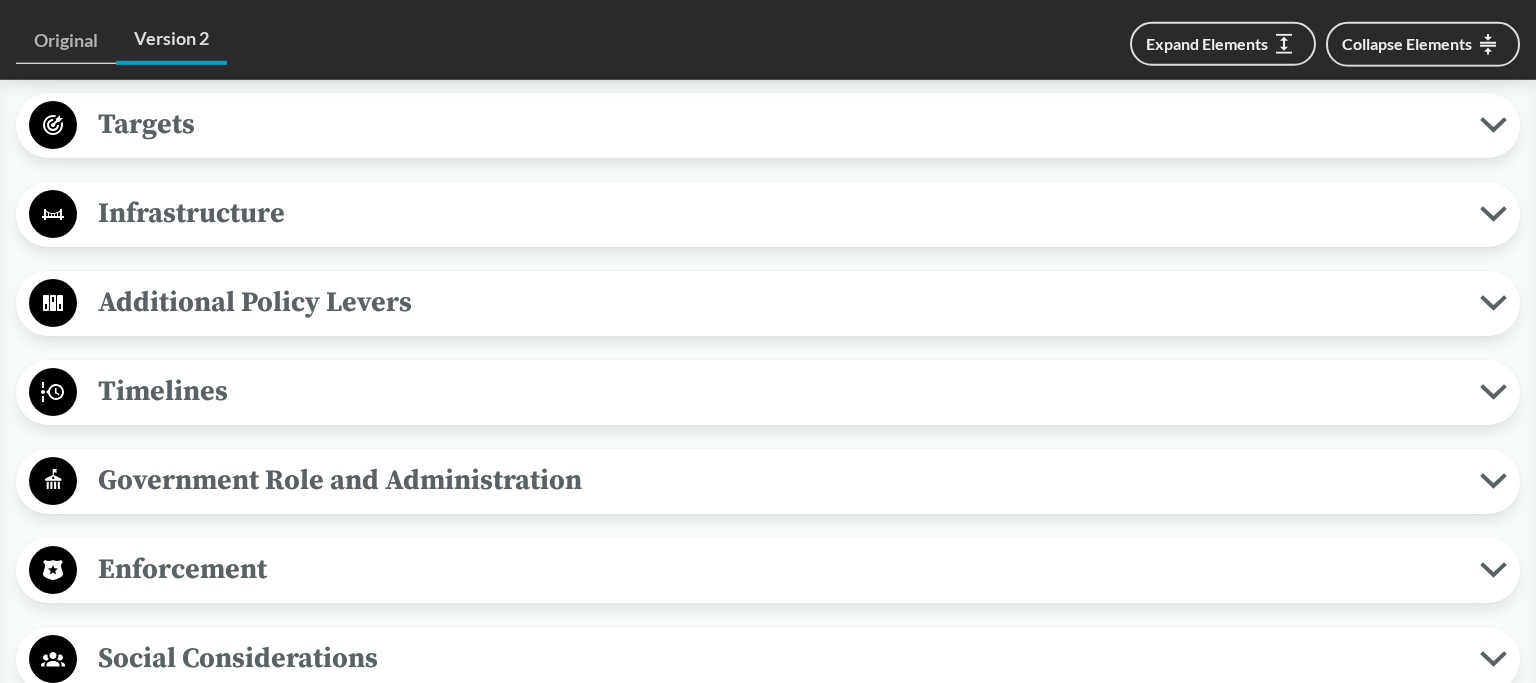 scroll, scrollTop: 3096, scrollLeft: 0, axis: vertical 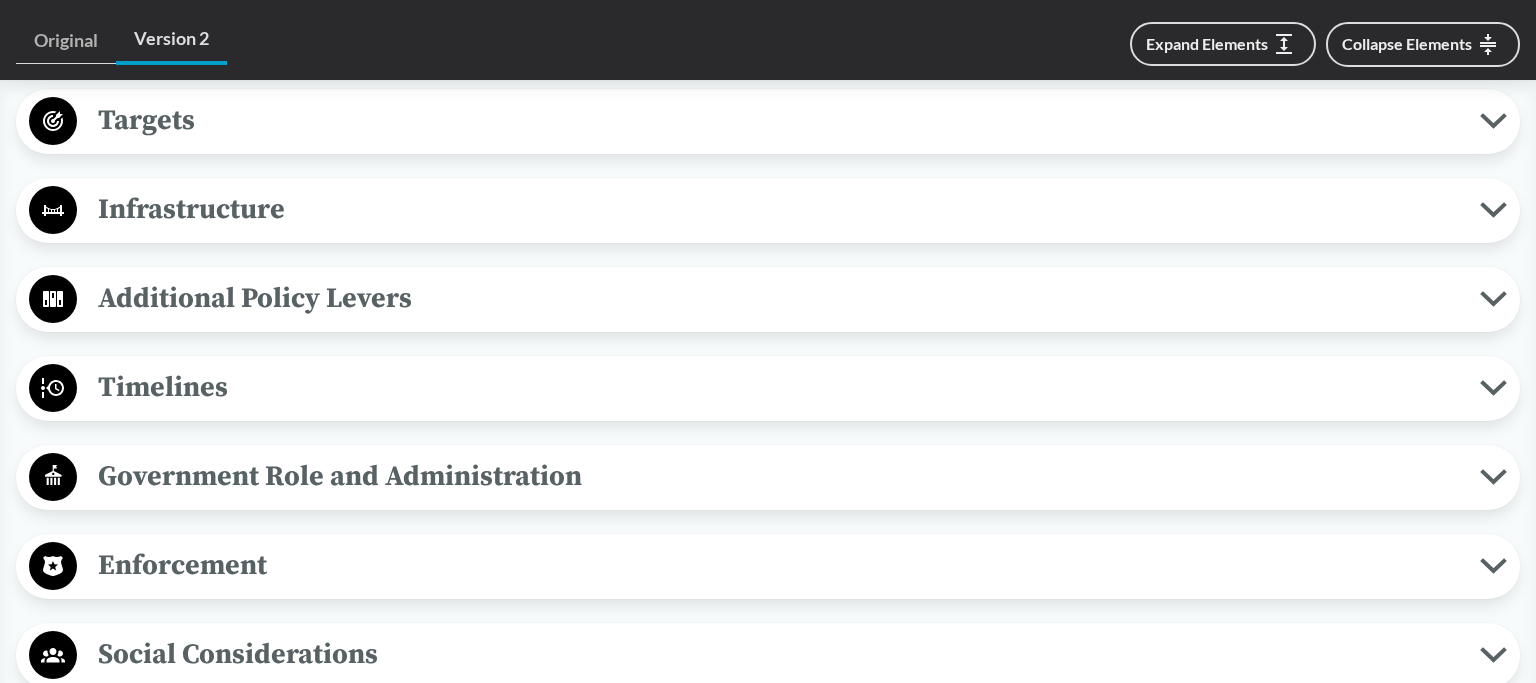click on "Additional Policy Levers" at bounding box center (778, 298) 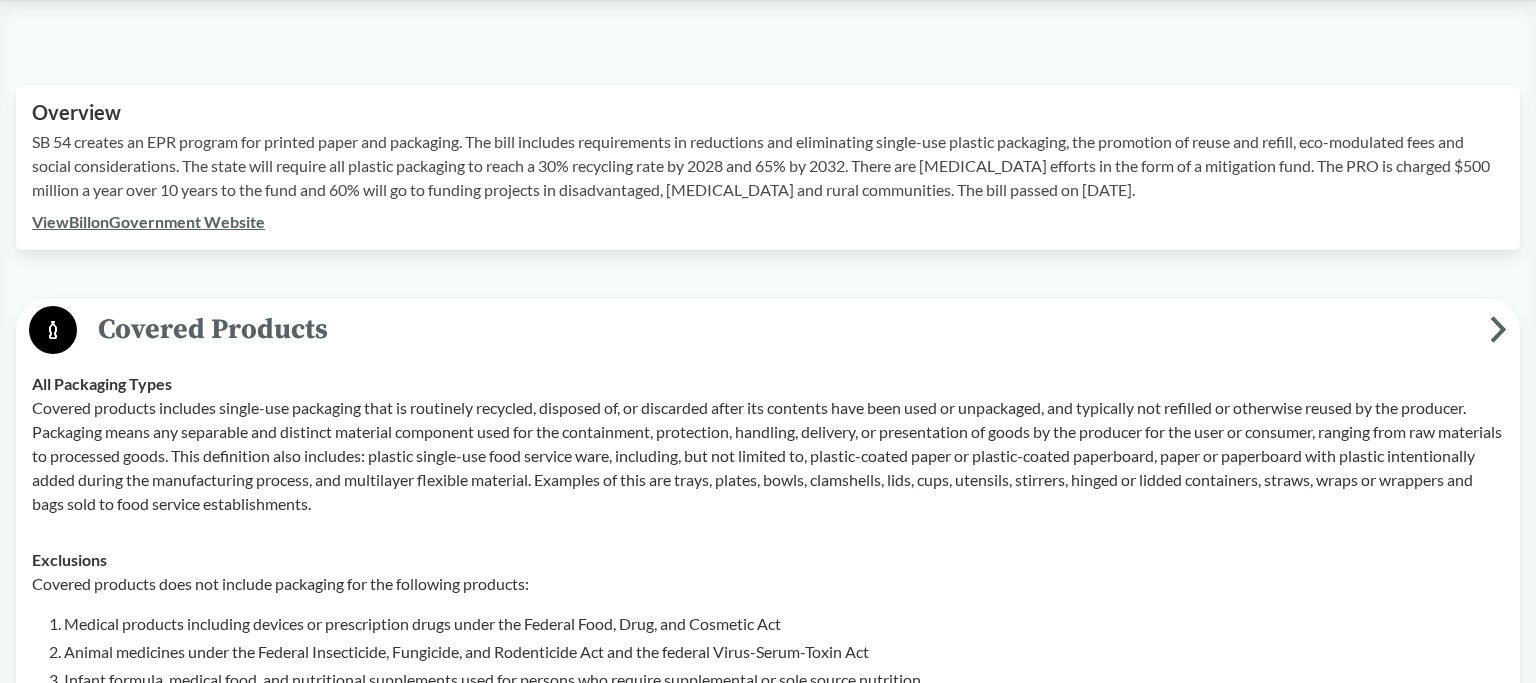 scroll, scrollTop: 561, scrollLeft: 0, axis: vertical 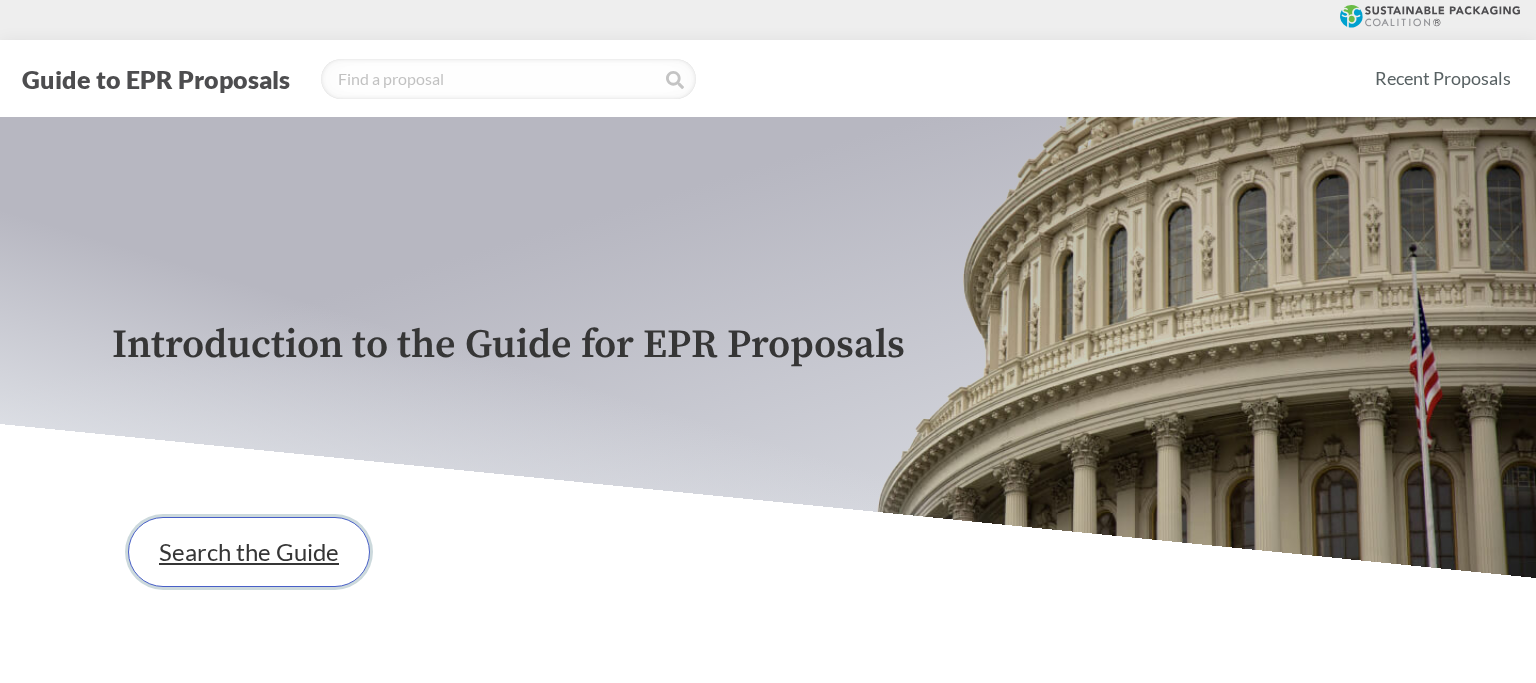click on "Search the Guide" at bounding box center (249, 552) 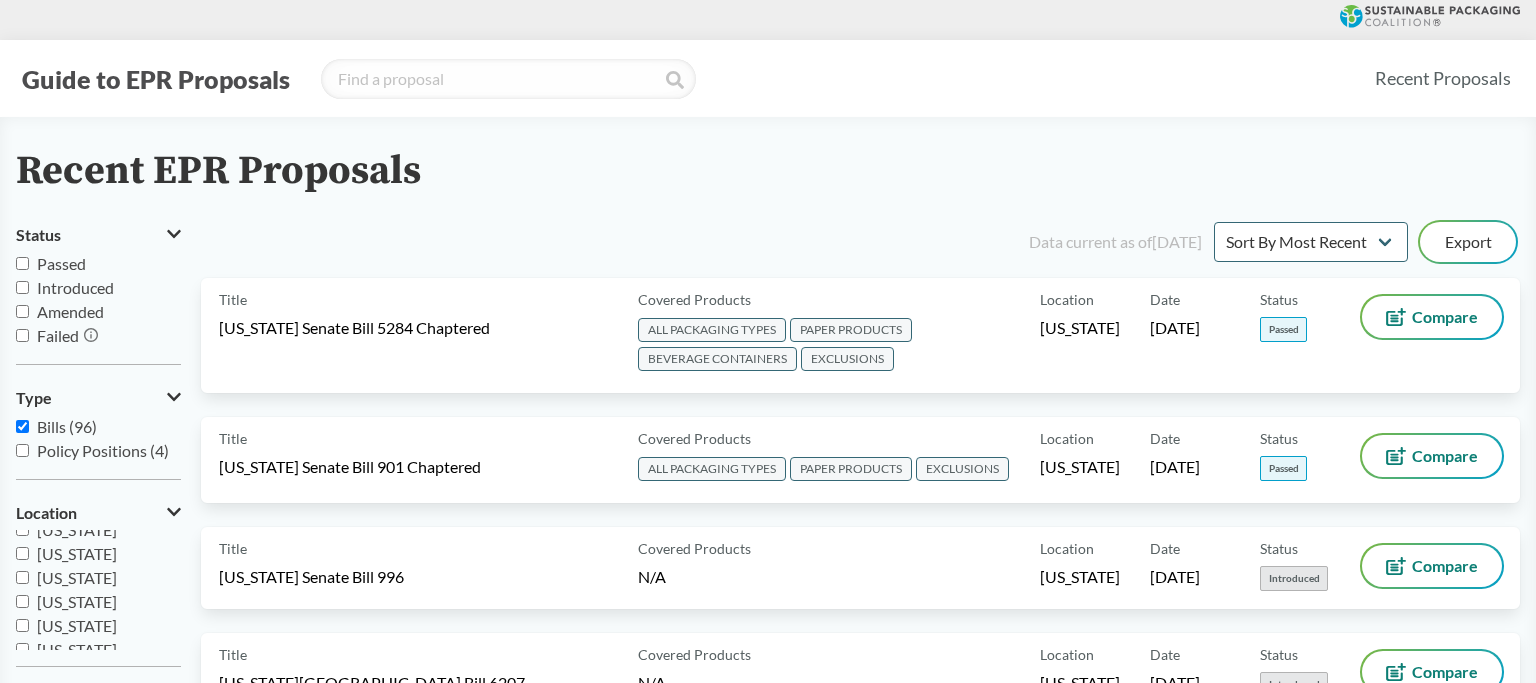 scroll, scrollTop: 324, scrollLeft: 0, axis: vertical 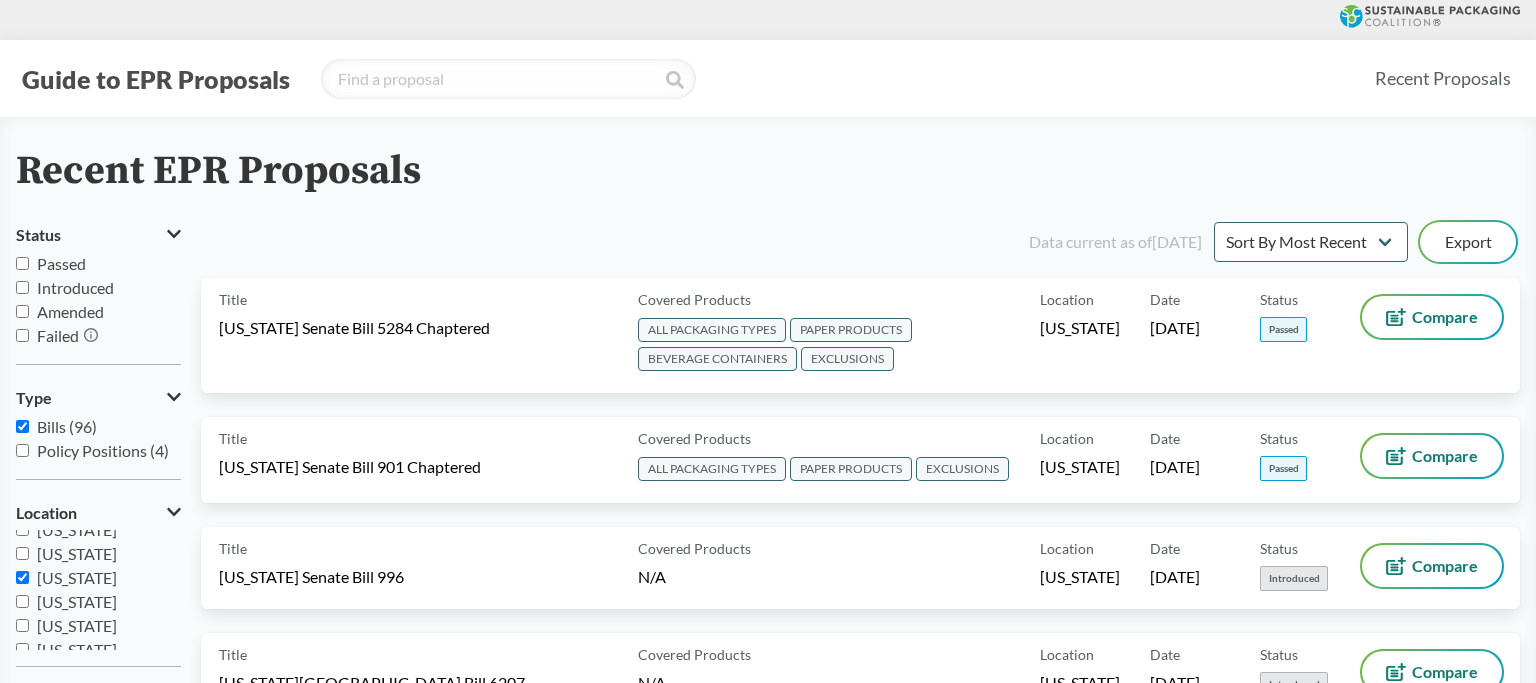checkbox on "true" 